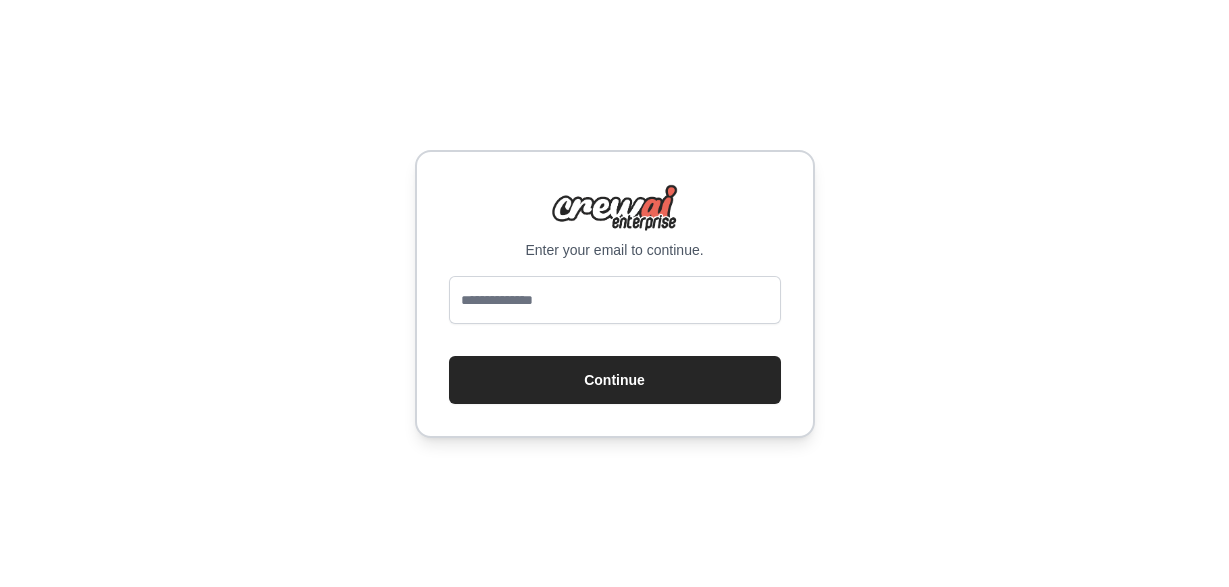 scroll, scrollTop: 0, scrollLeft: 0, axis: both 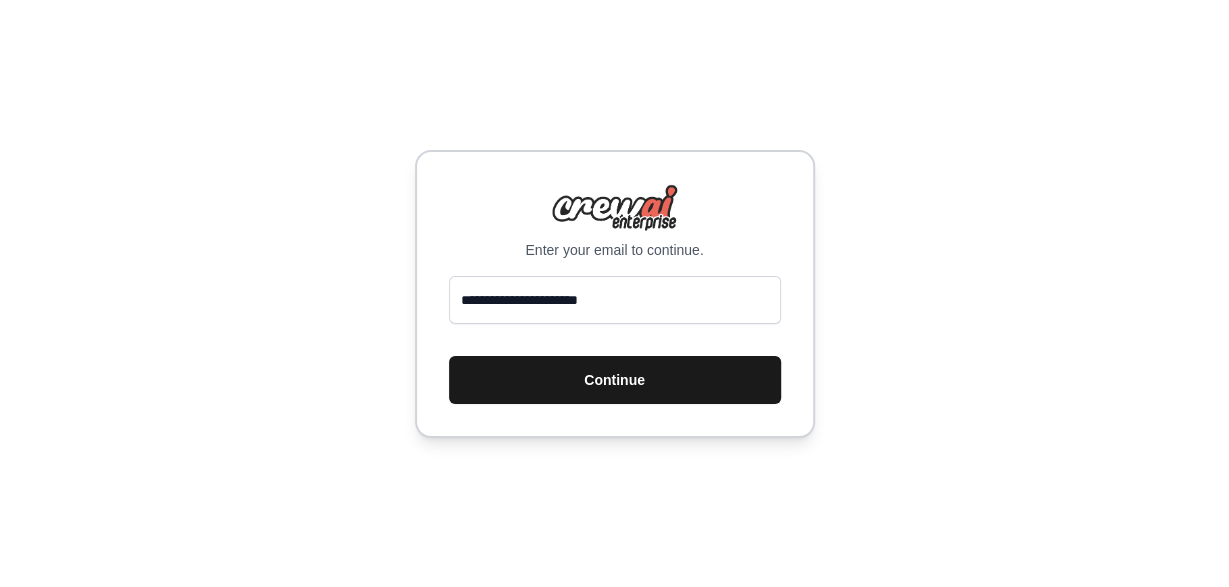 type on "**********" 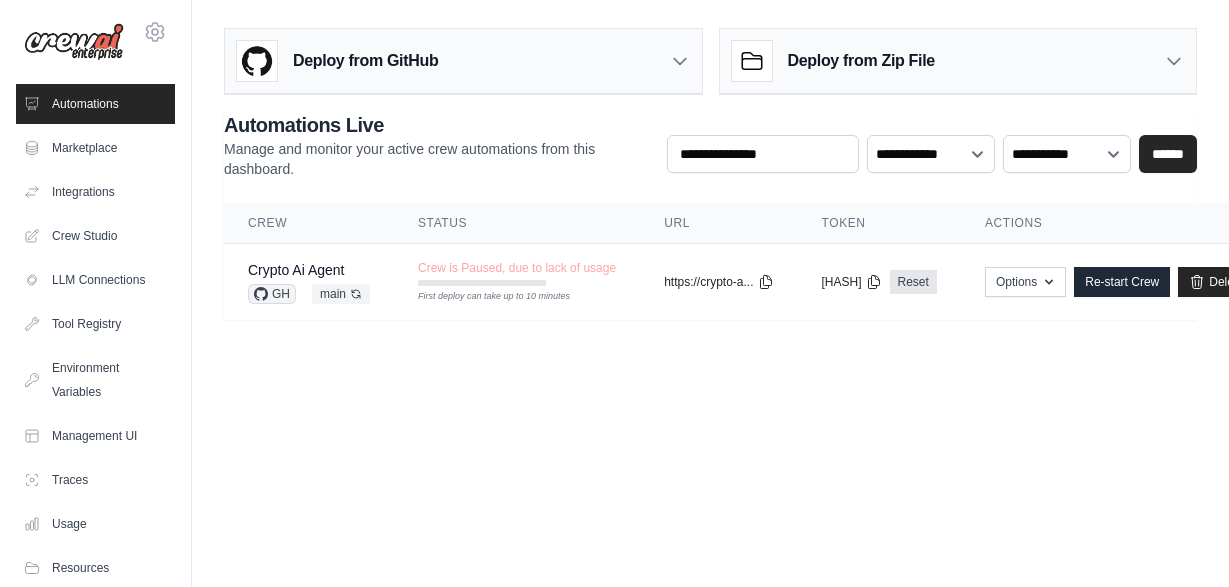 scroll, scrollTop: 0, scrollLeft: 0, axis: both 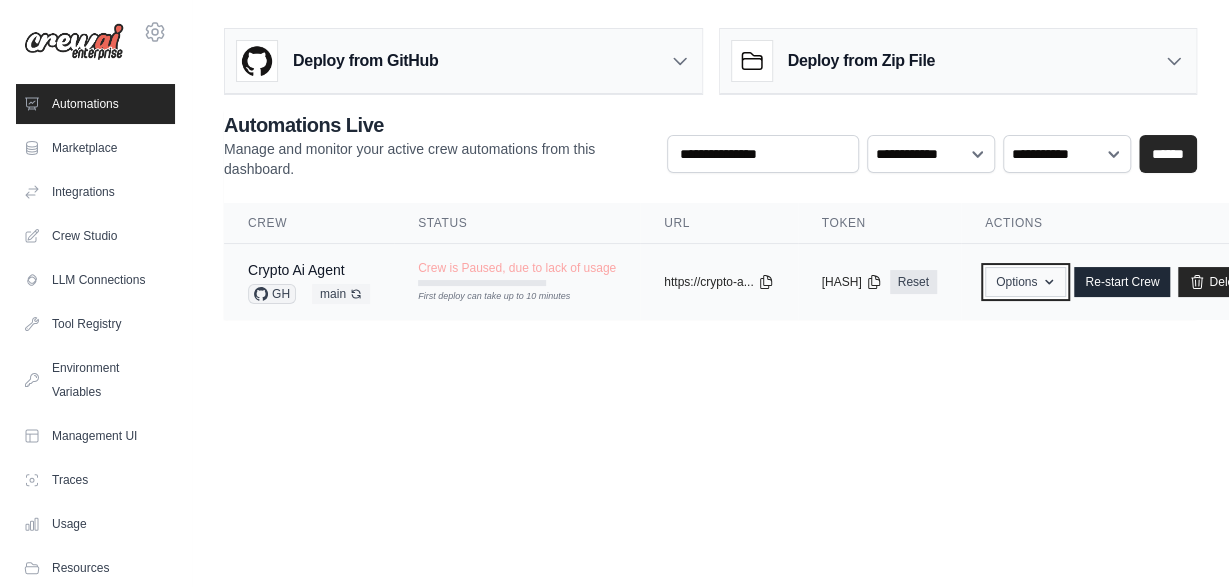 click on "Options" at bounding box center [1025, 282] 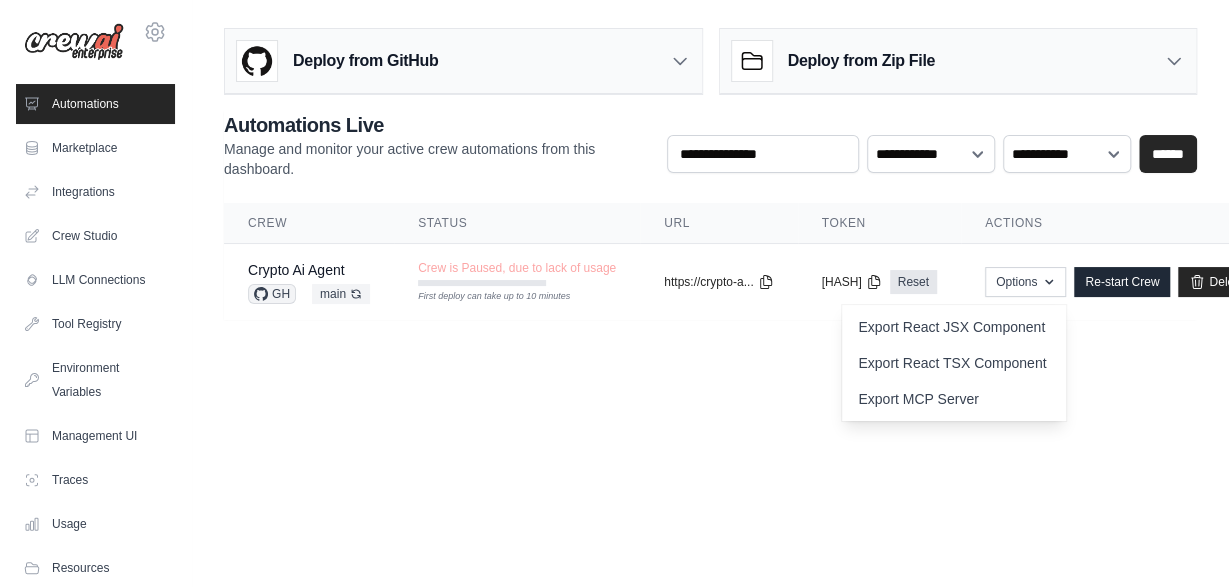 click on "**********" at bounding box center (710, 182) 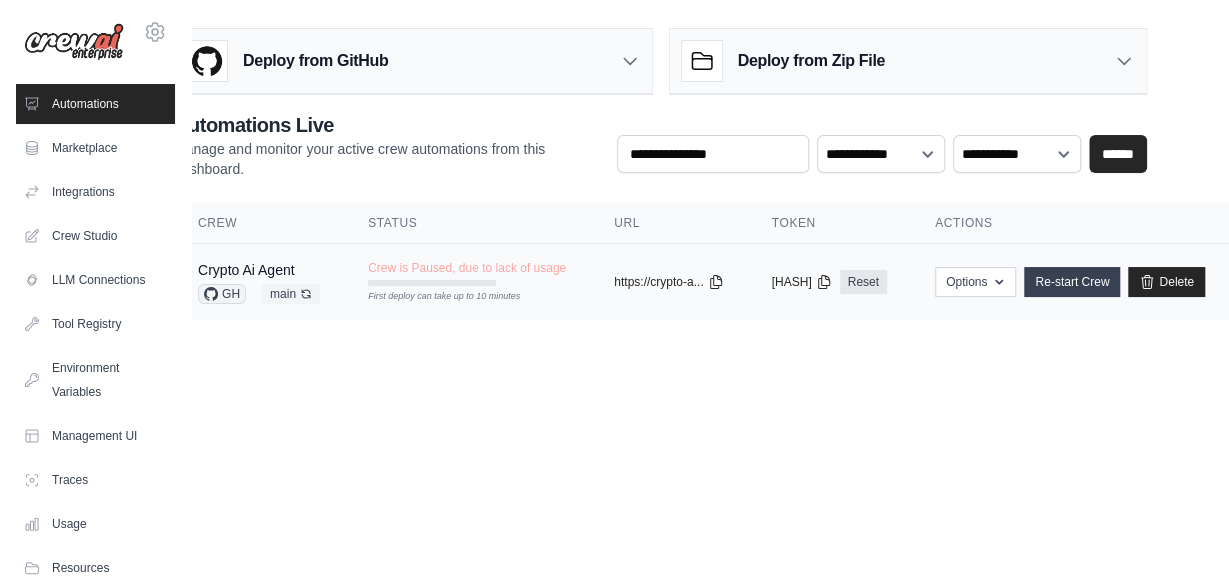 scroll, scrollTop: 0, scrollLeft: 0, axis: both 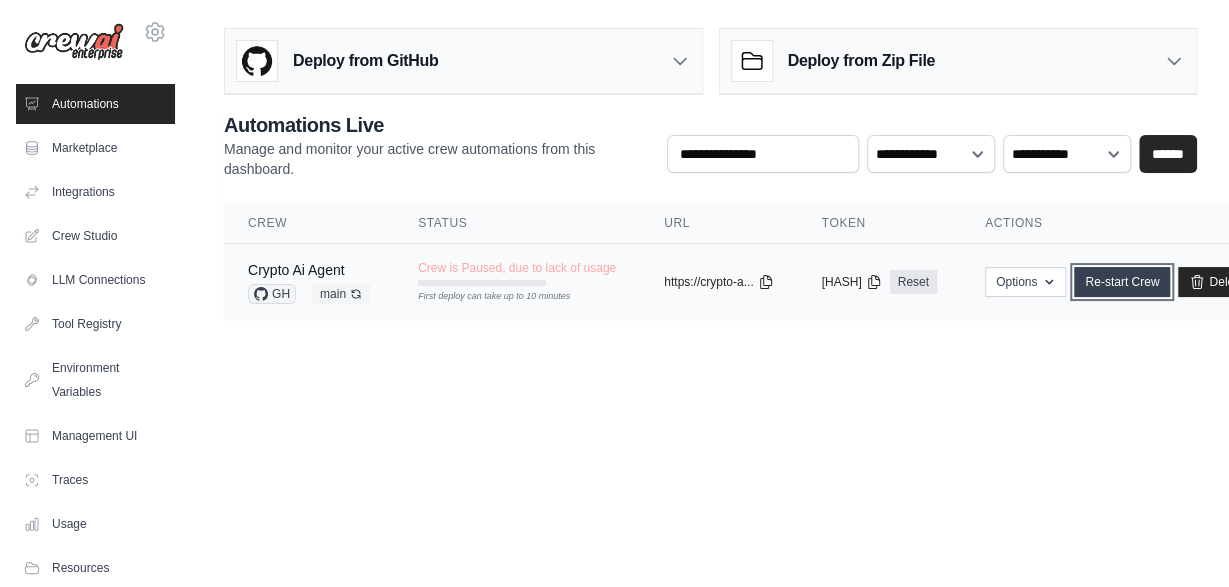 click on "Re-start Crew" at bounding box center [1122, 282] 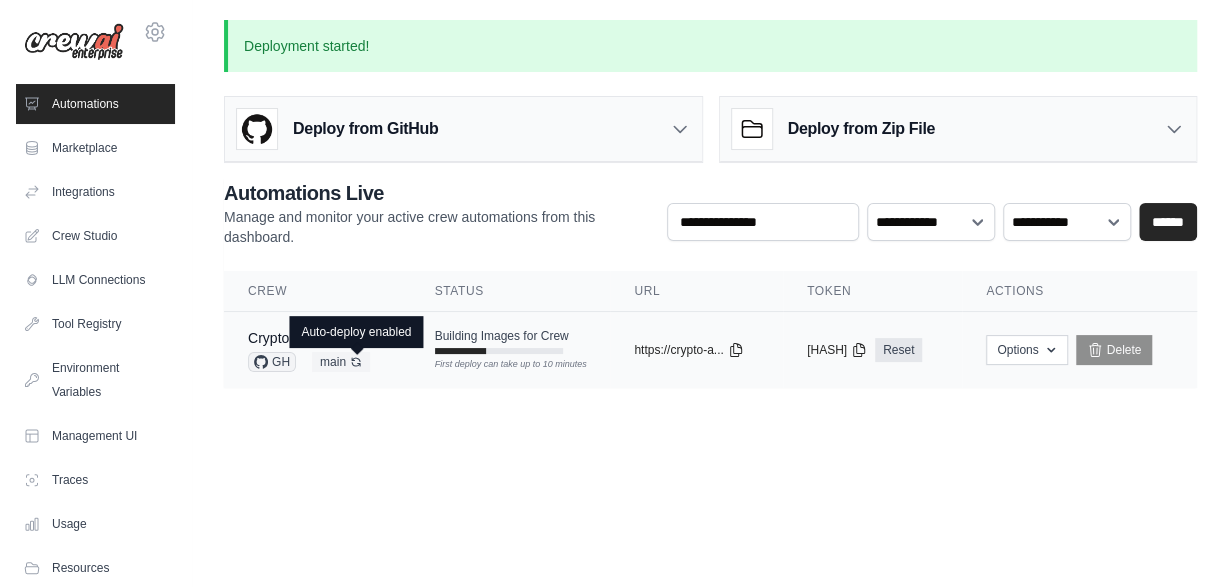 click 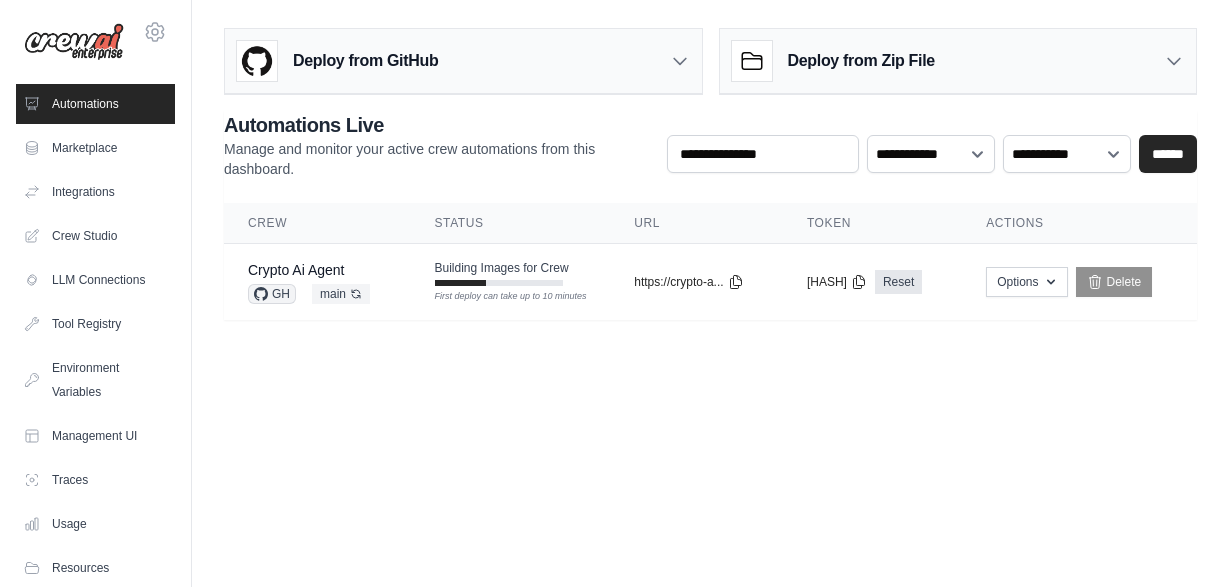 scroll, scrollTop: 0, scrollLeft: 0, axis: both 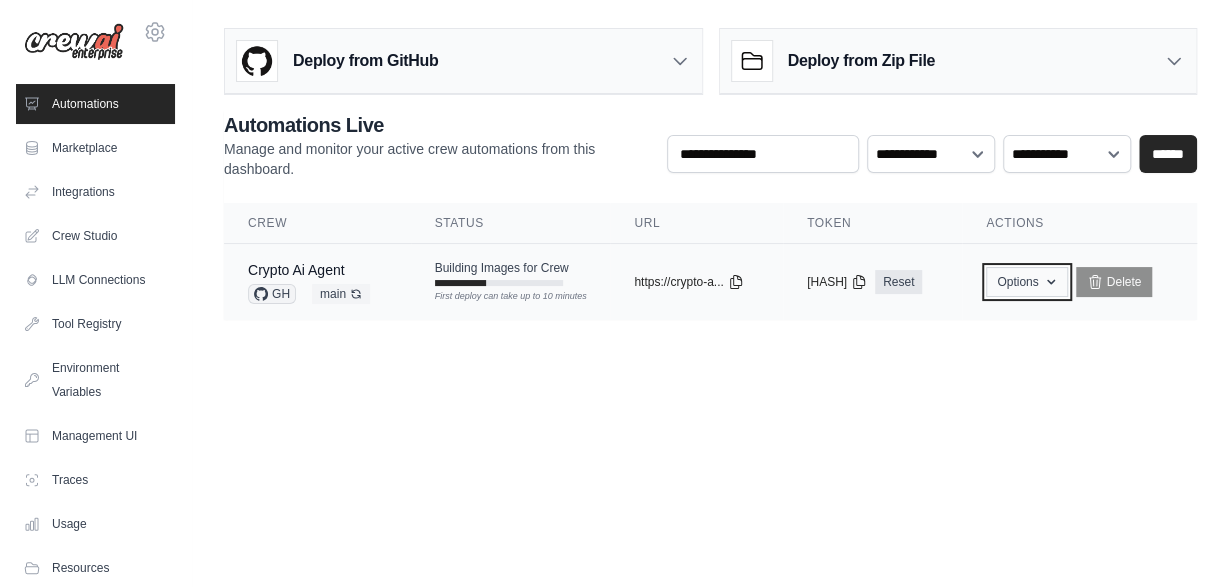 click 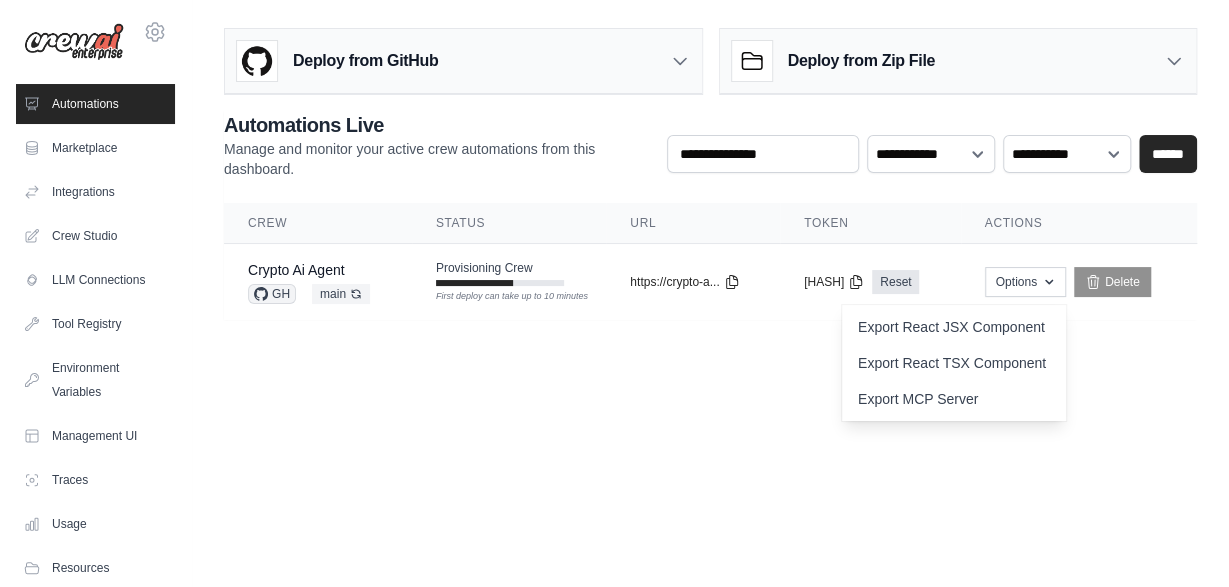 click on "[EMAIL]
Settings
Automations
Marketplace
Integrations" at bounding box center (614, 293) 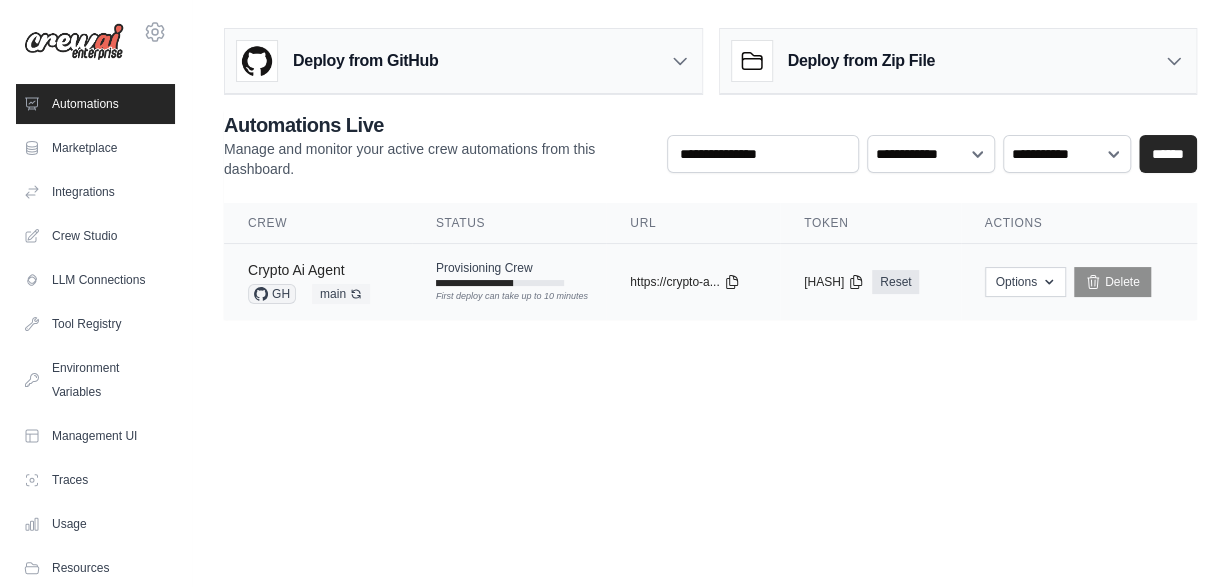 click on "Crypto Ai Agent" at bounding box center (296, 270) 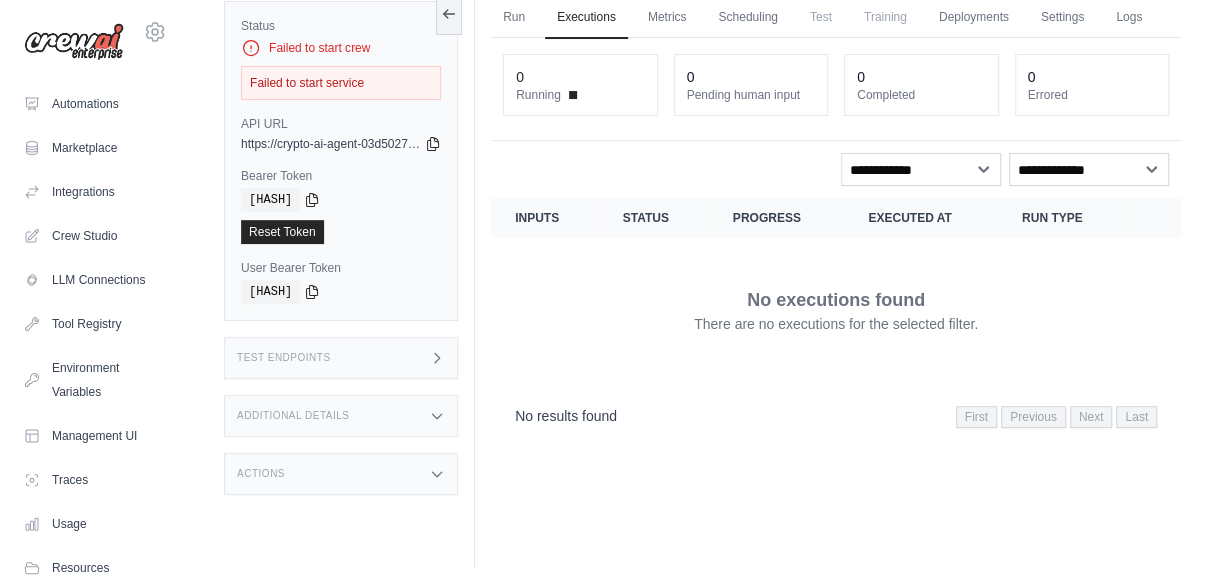 scroll, scrollTop: 0, scrollLeft: 0, axis: both 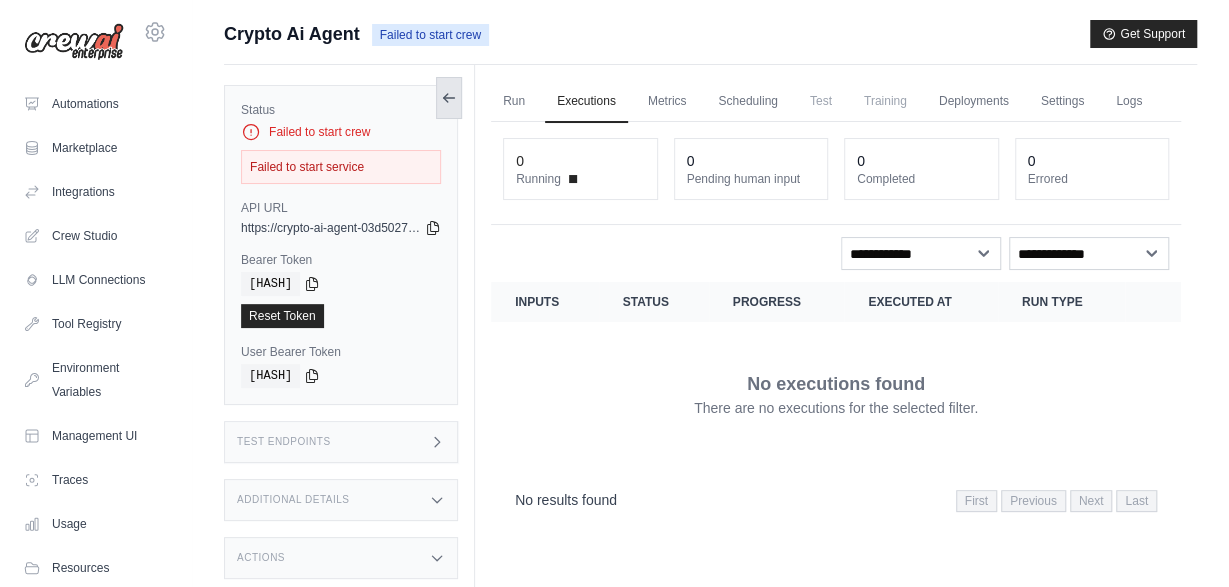 click 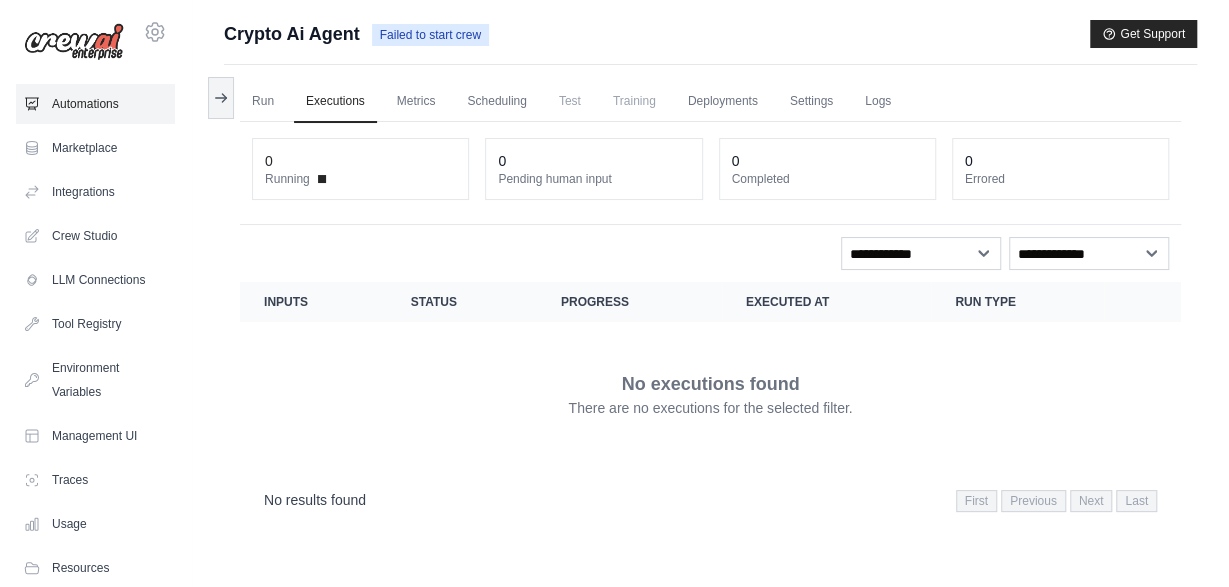 click on "Automations" at bounding box center (95, 104) 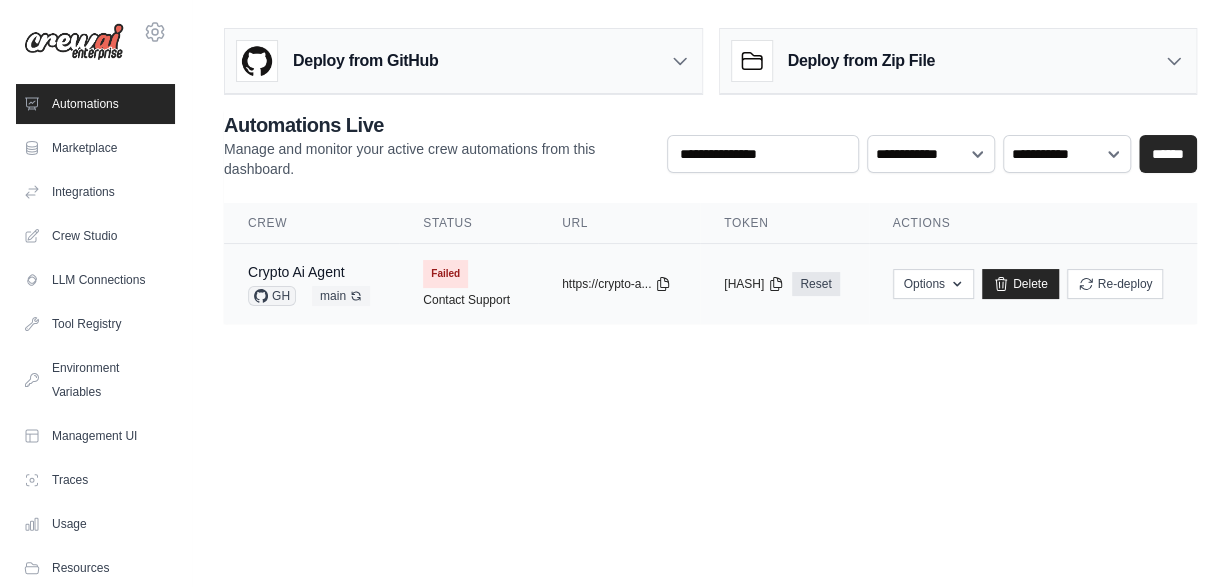 click on "Failed
Contact Support" at bounding box center (468, 284) 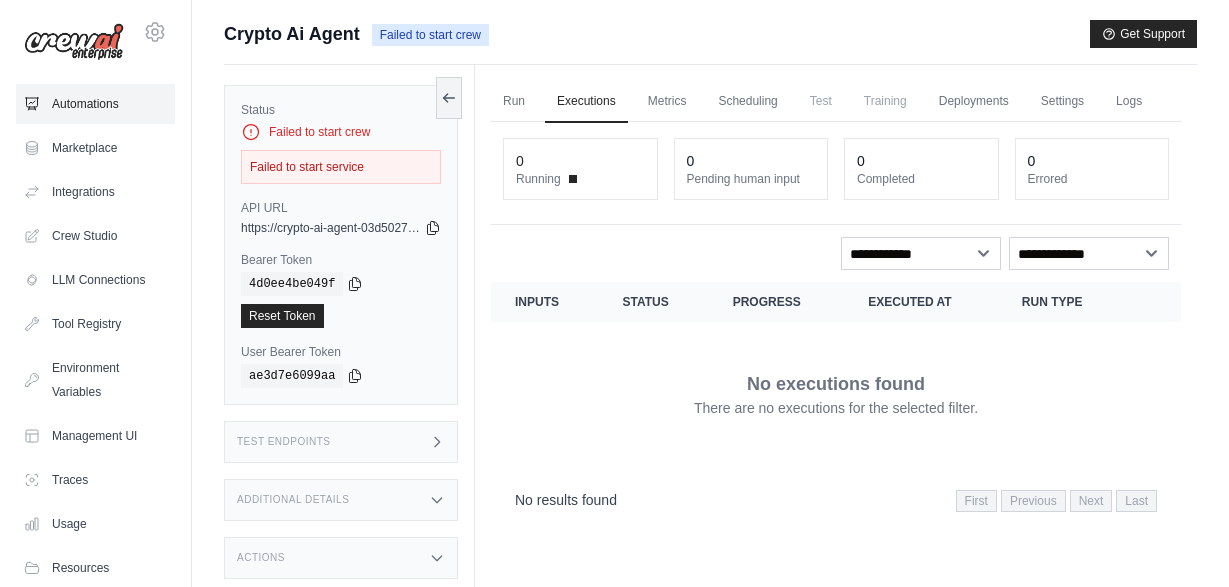 scroll, scrollTop: 0, scrollLeft: 0, axis: both 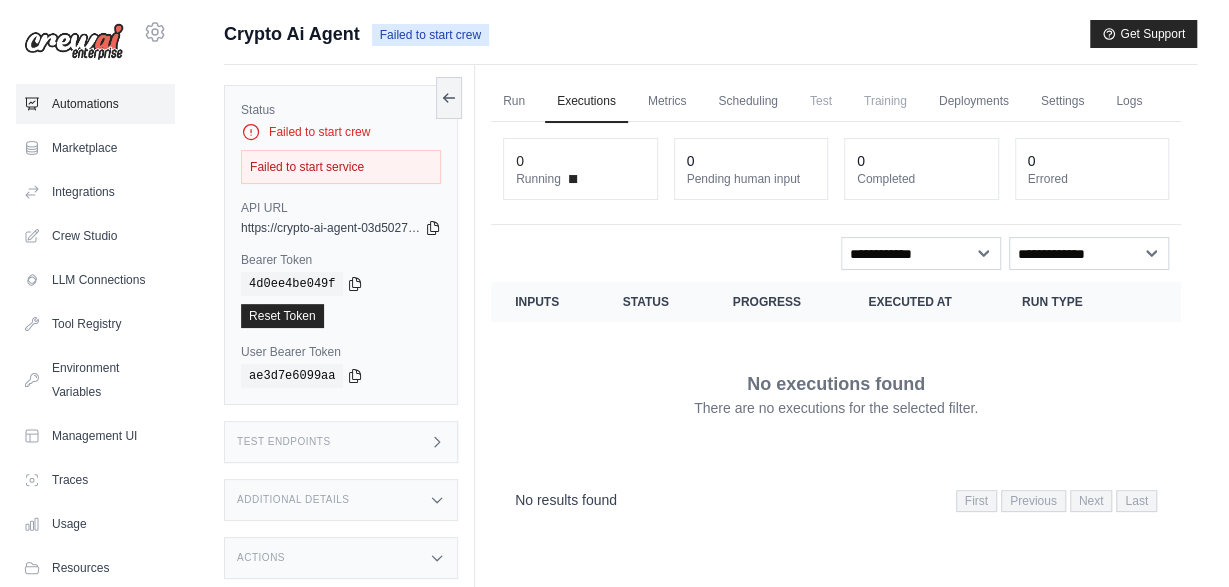 click on "Automations" at bounding box center [95, 104] 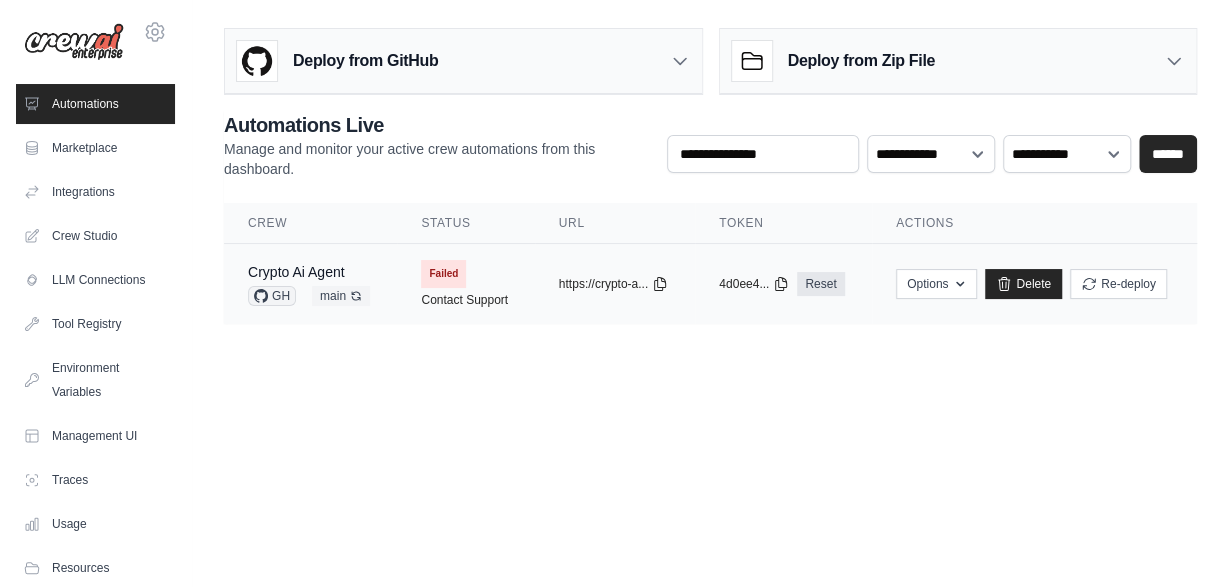 click on "main
Auto-deploy enabled" at bounding box center [341, 296] 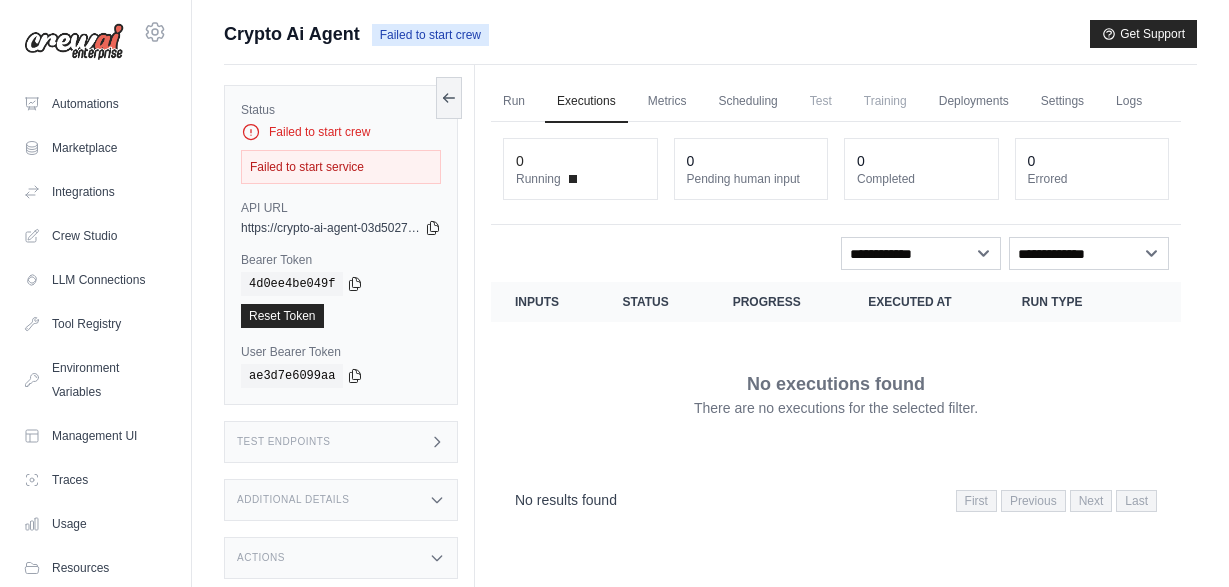 scroll, scrollTop: 0, scrollLeft: 0, axis: both 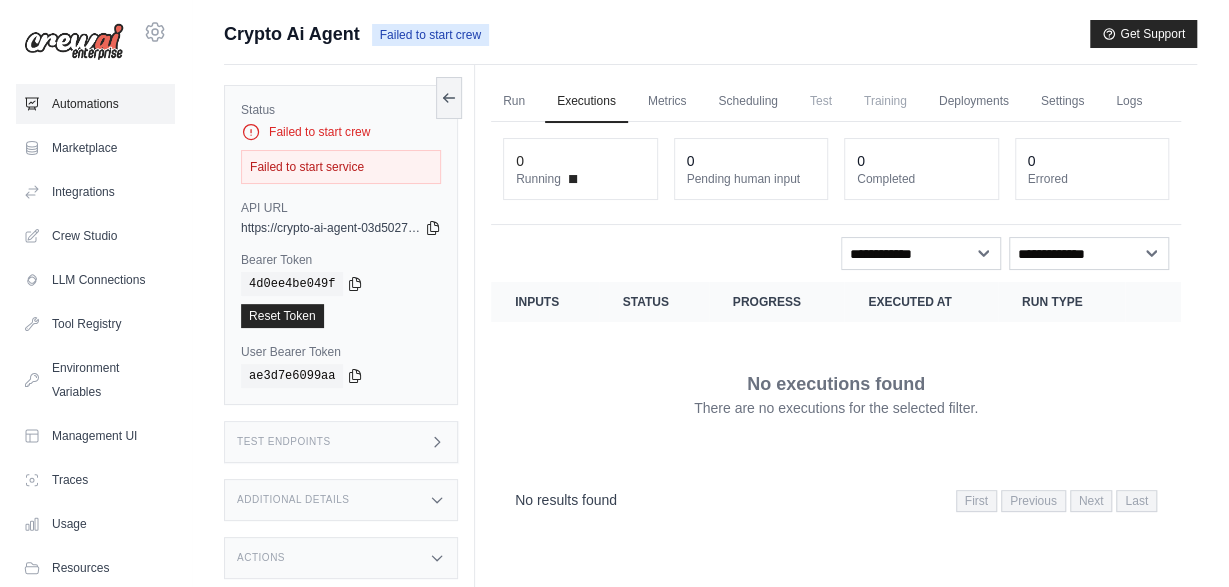 click on "Automations" at bounding box center (95, 104) 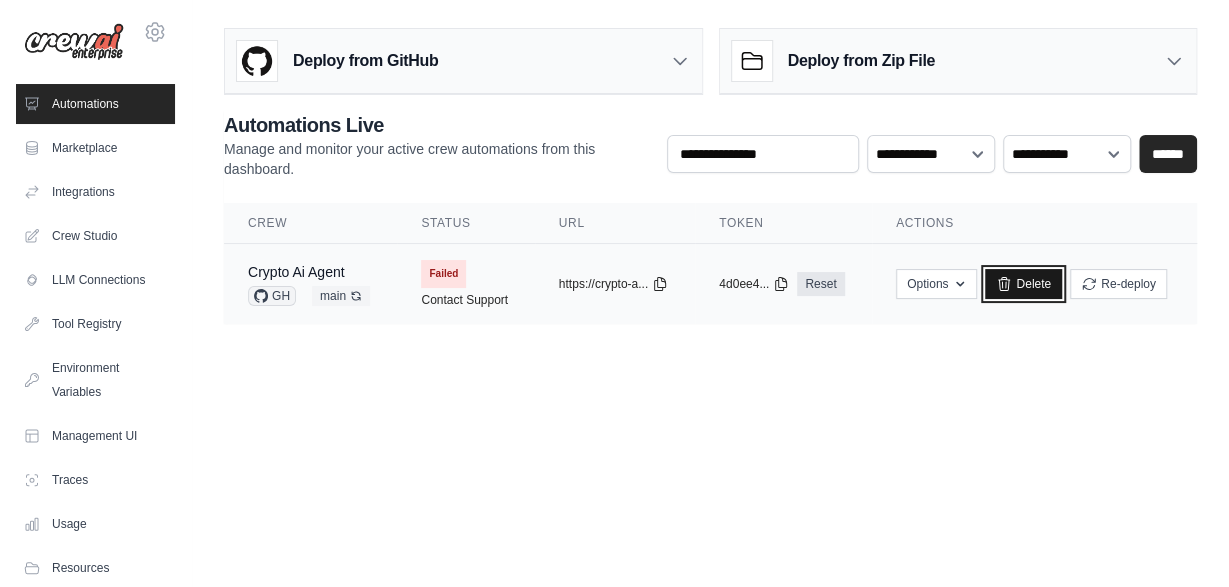 click on "Delete" at bounding box center (1023, 284) 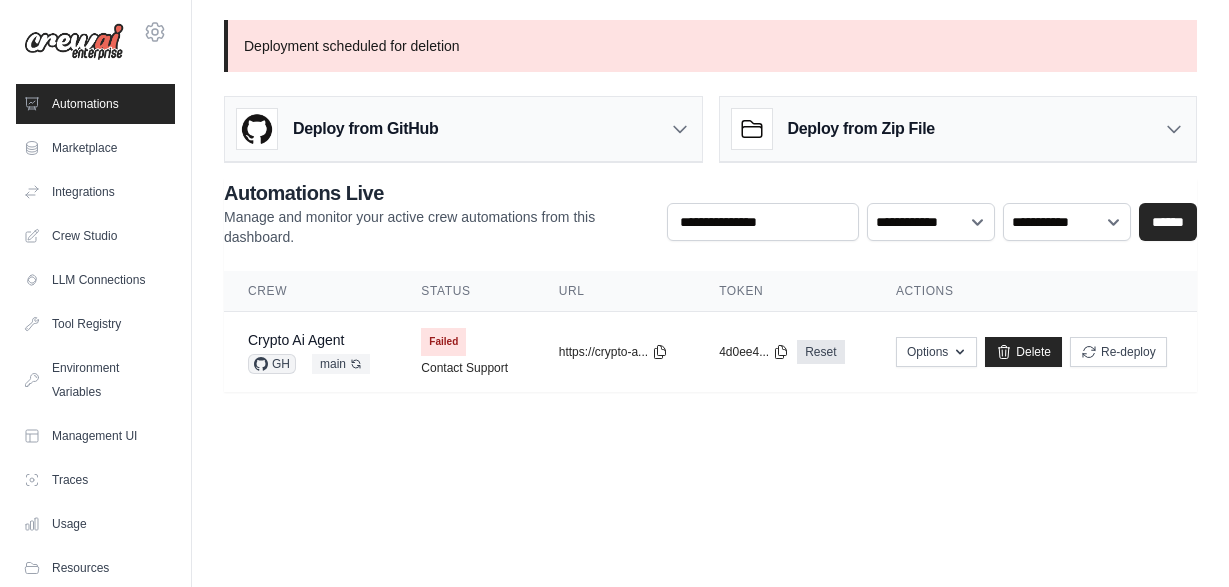 scroll, scrollTop: 0, scrollLeft: 0, axis: both 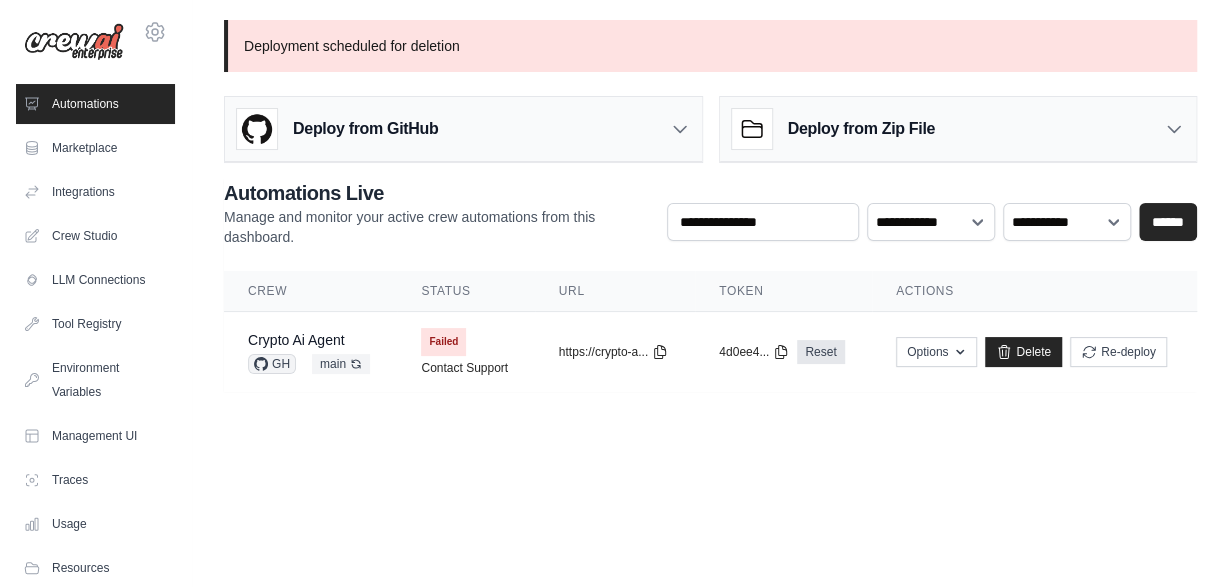 click on "Deploy from GitHub" at bounding box center (463, 129) 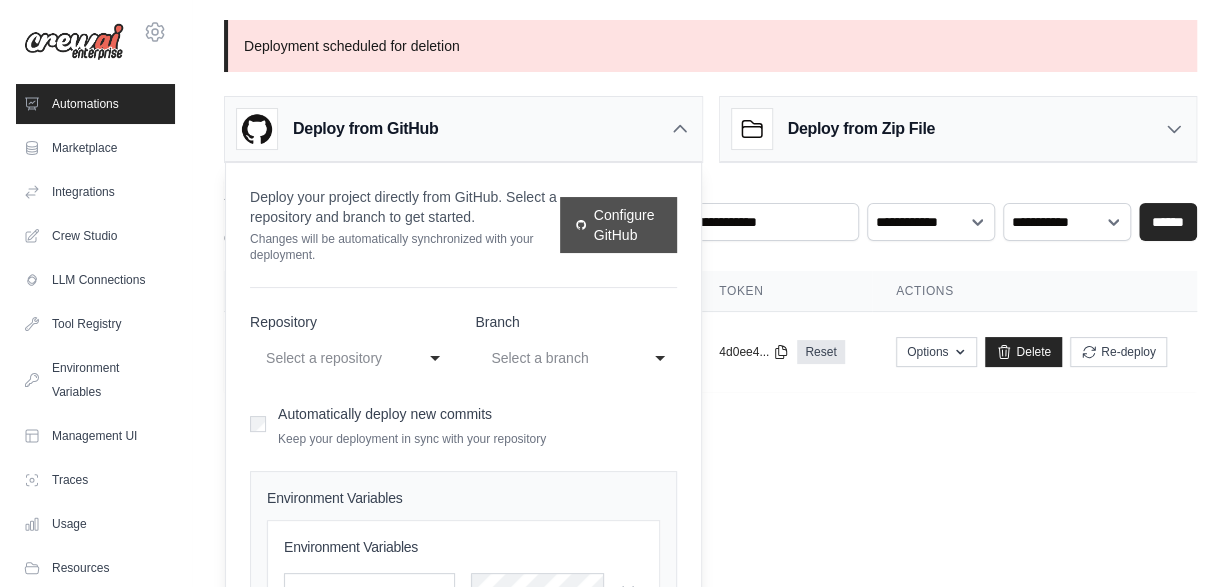 click on "Configure GitHub" at bounding box center [618, 225] 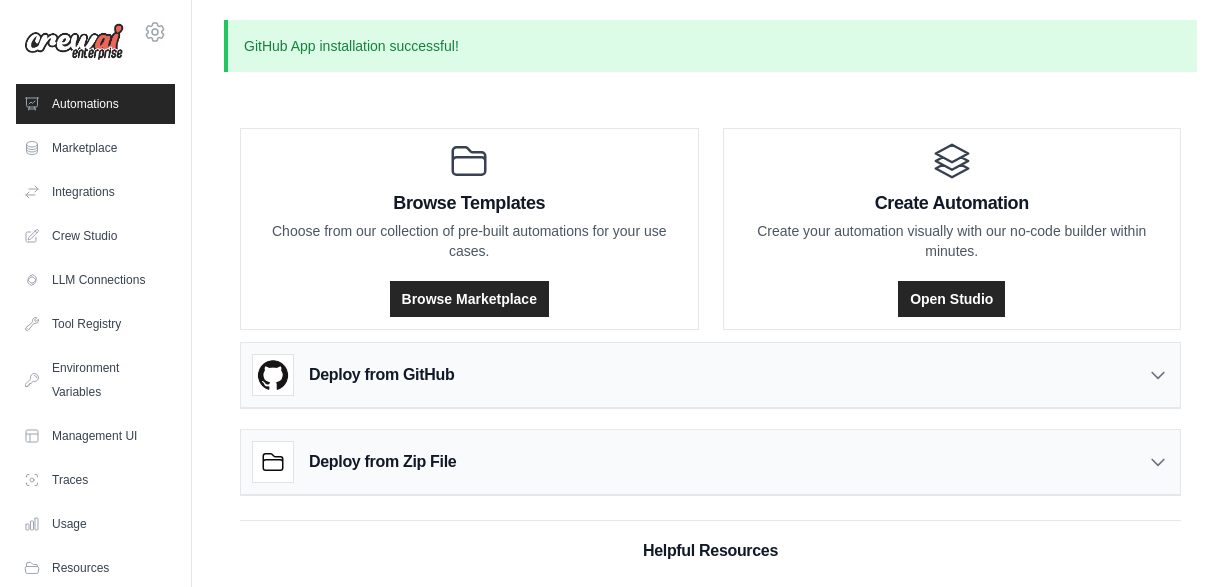 scroll, scrollTop: 0, scrollLeft: 0, axis: both 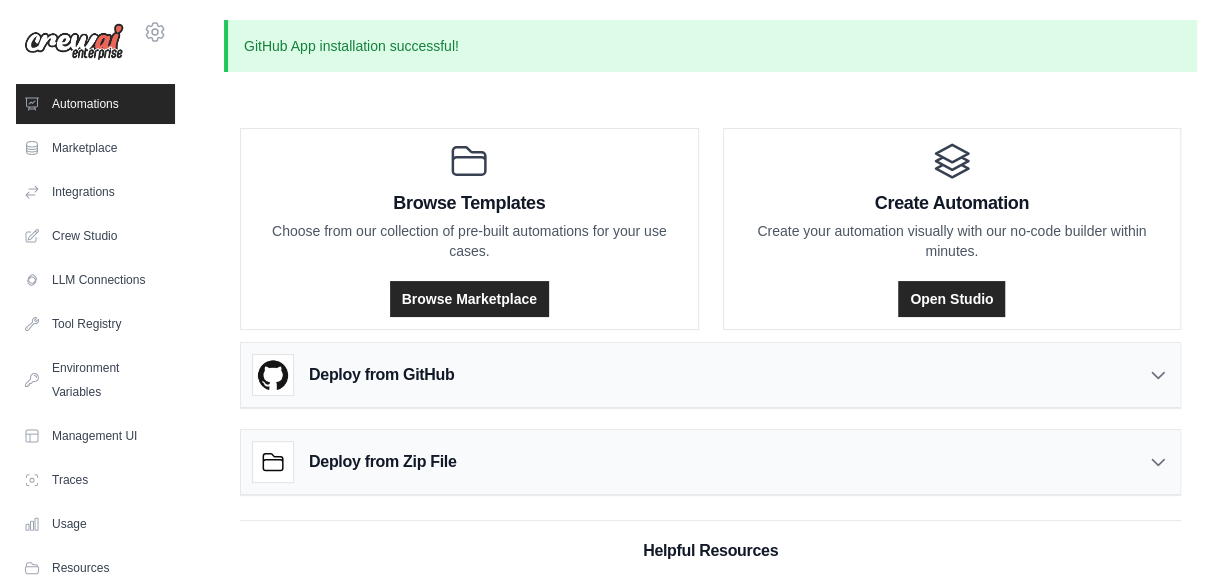 click on "Deploy from GitHub" at bounding box center (710, 375) 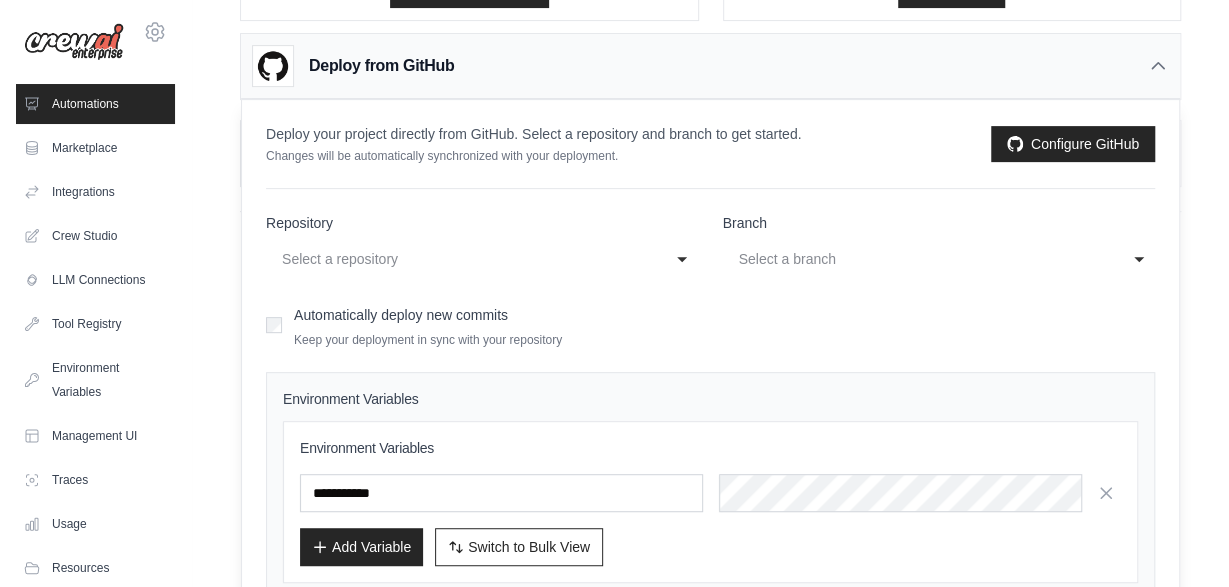 scroll, scrollTop: 310, scrollLeft: 0, axis: vertical 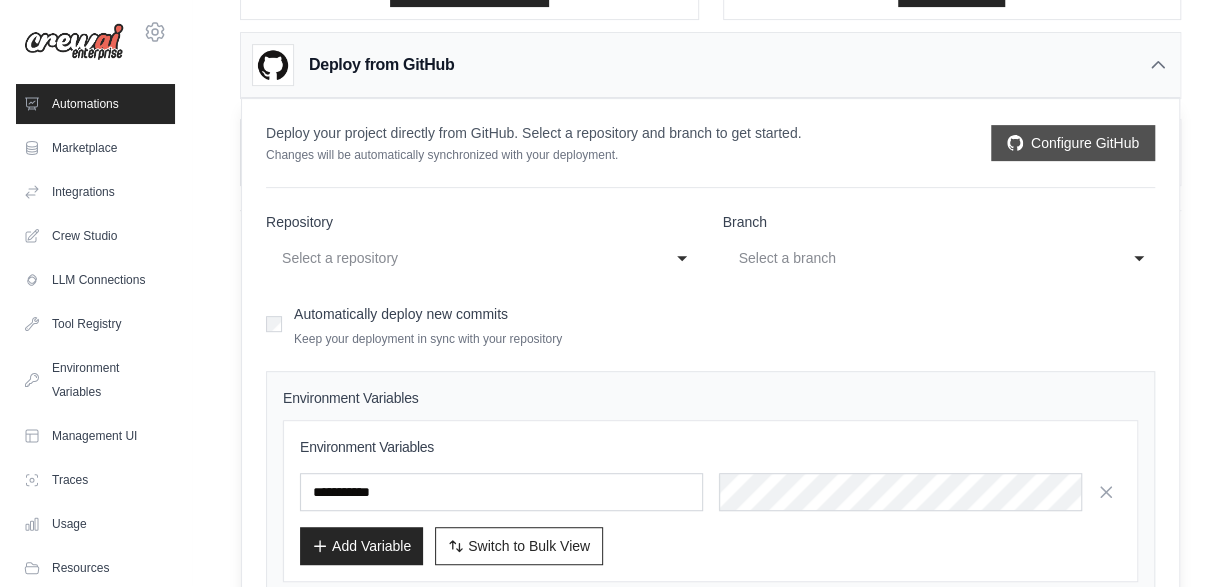 click on "Configure GitHub" at bounding box center (1073, 143) 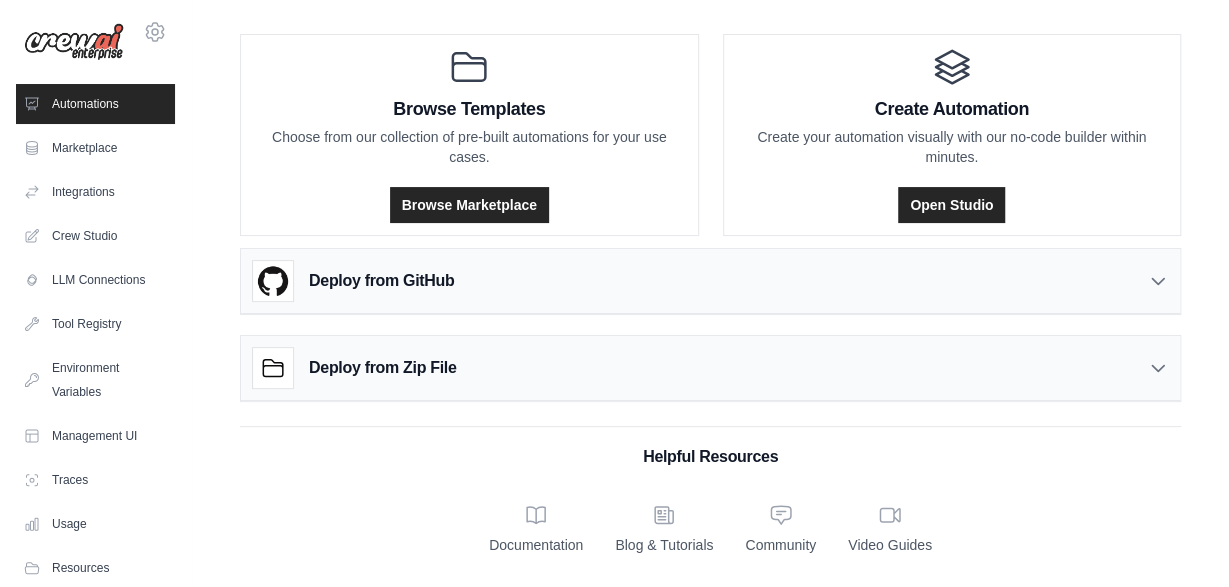 scroll, scrollTop: 95, scrollLeft: 0, axis: vertical 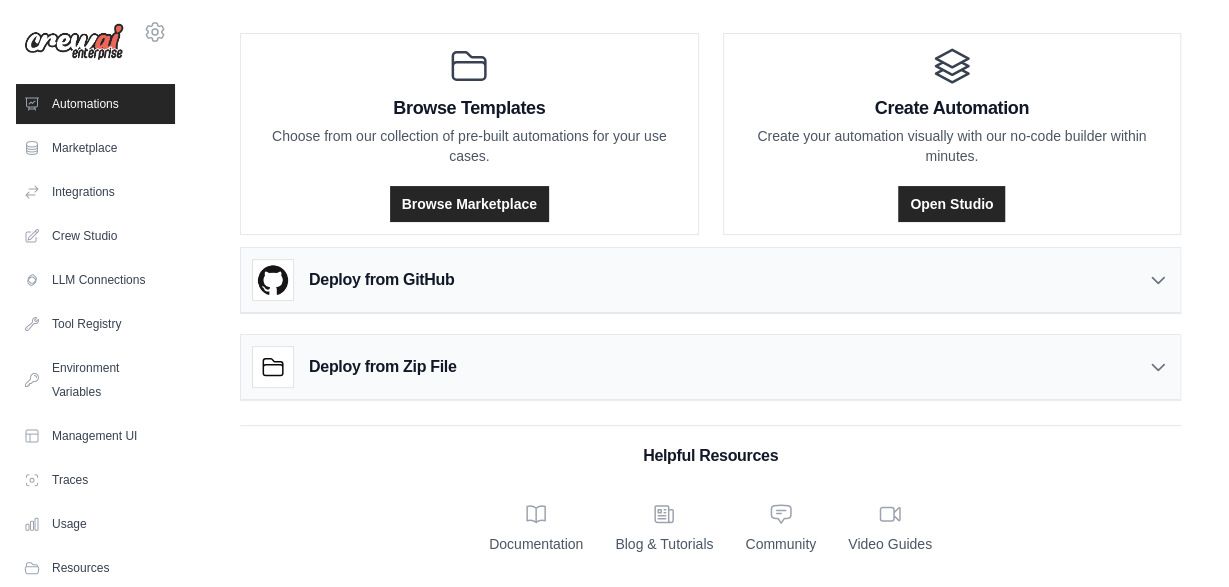 click on "Deploy from GitHub" at bounding box center (710, 280) 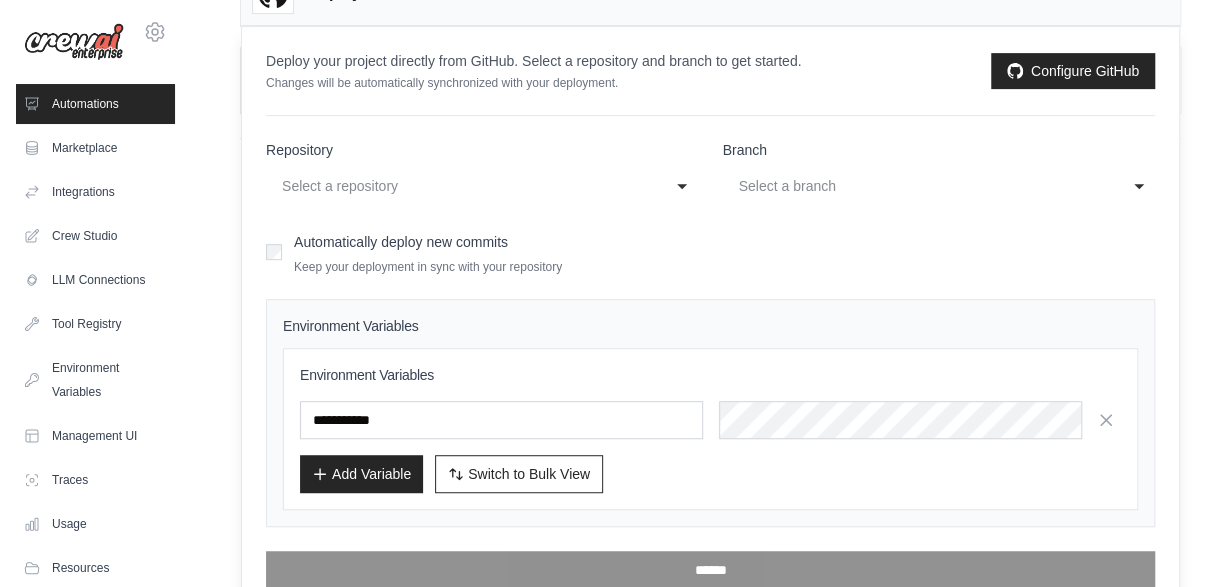 scroll, scrollTop: 384, scrollLeft: 0, axis: vertical 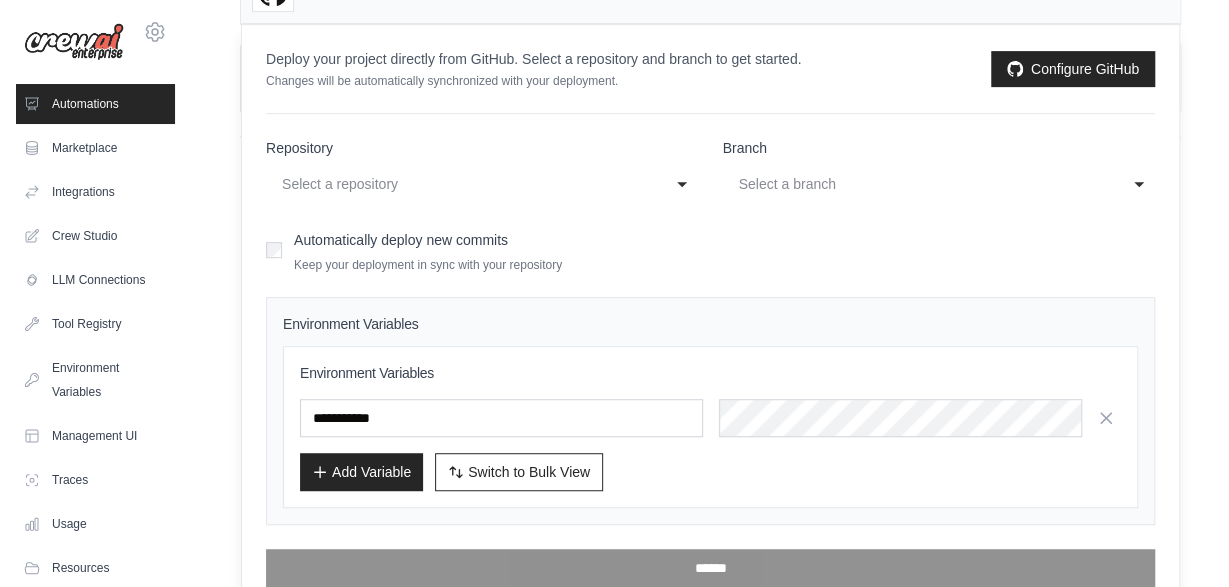 click on "Select a repository" at bounding box center (462, 184) 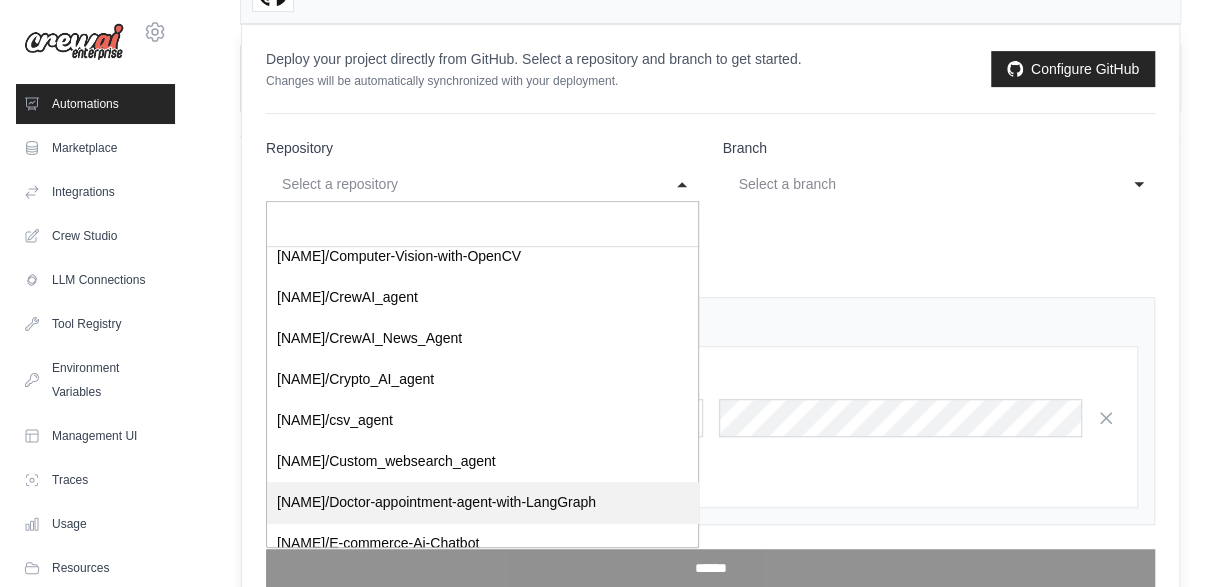 scroll, scrollTop: 455, scrollLeft: 0, axis: vertical 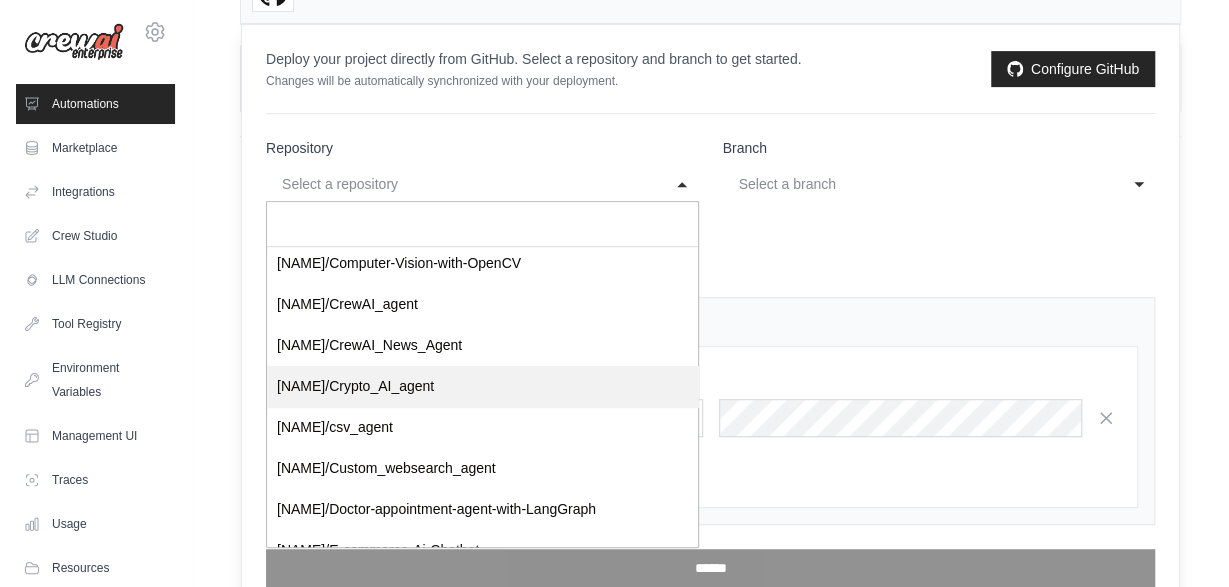 select on "**********" 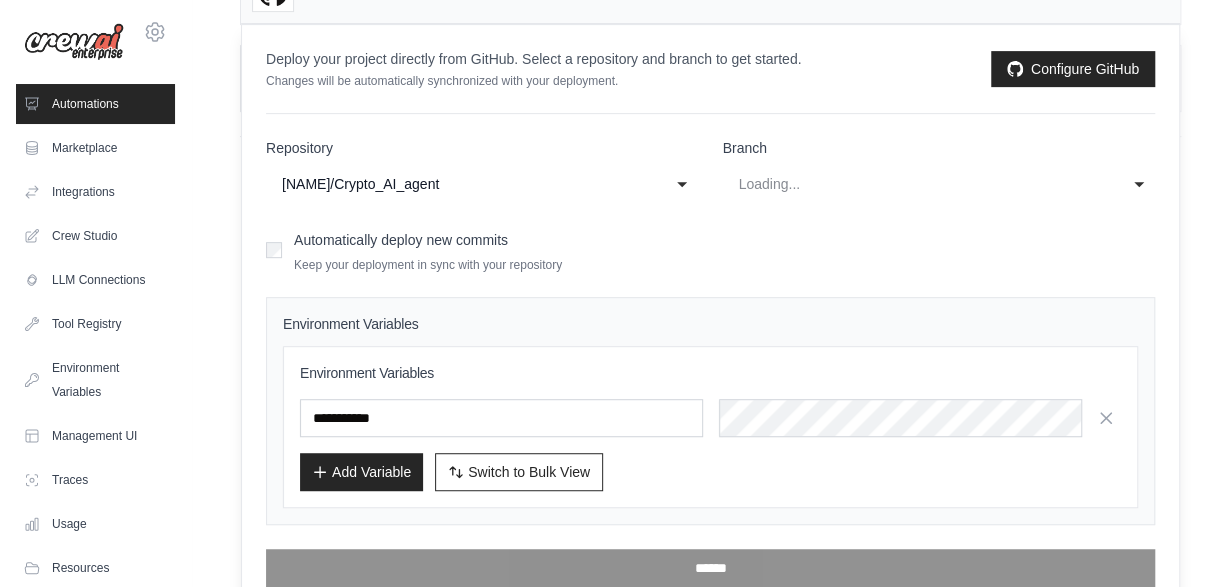 select on "****" 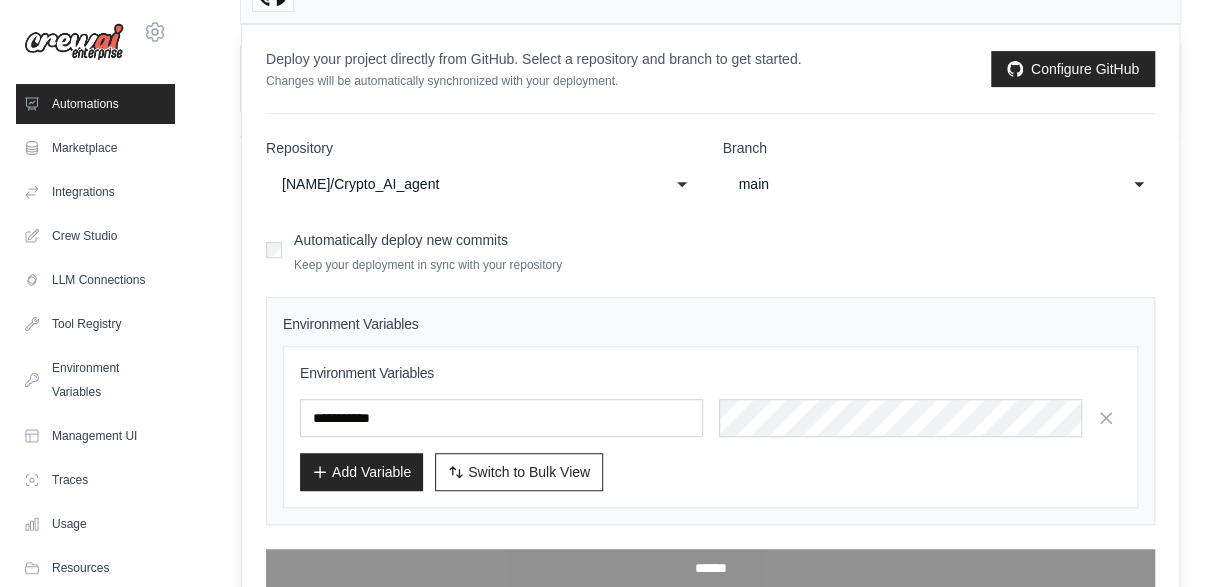 scroll, scrollTop: 403, scrollLeft: 0, axis: vertical 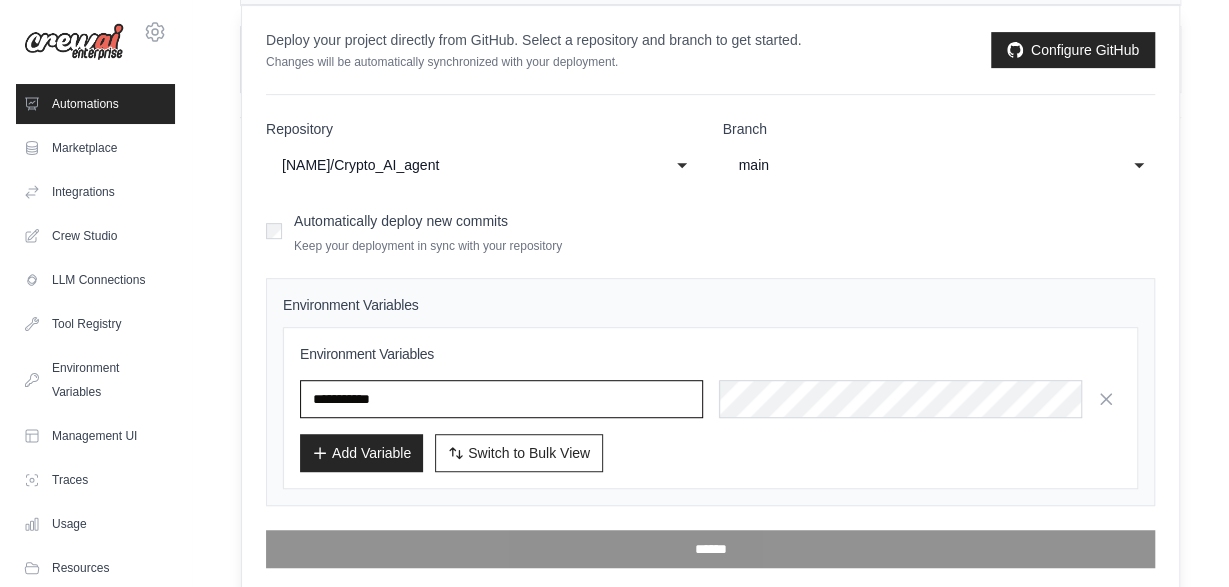 click at bounding box center (501, 399) 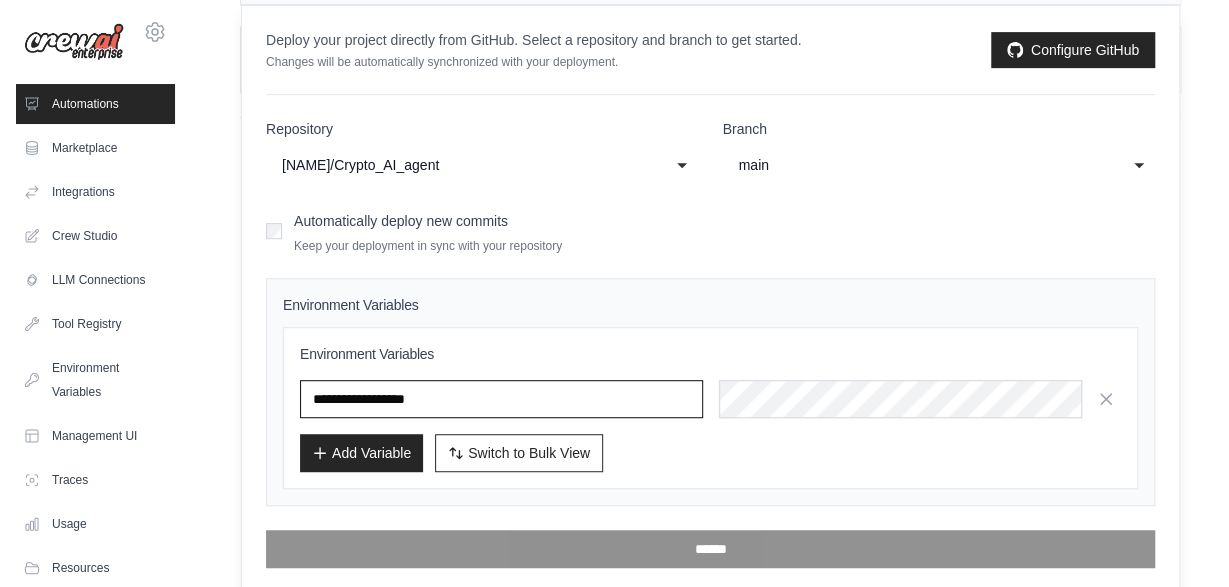 type on "**********" 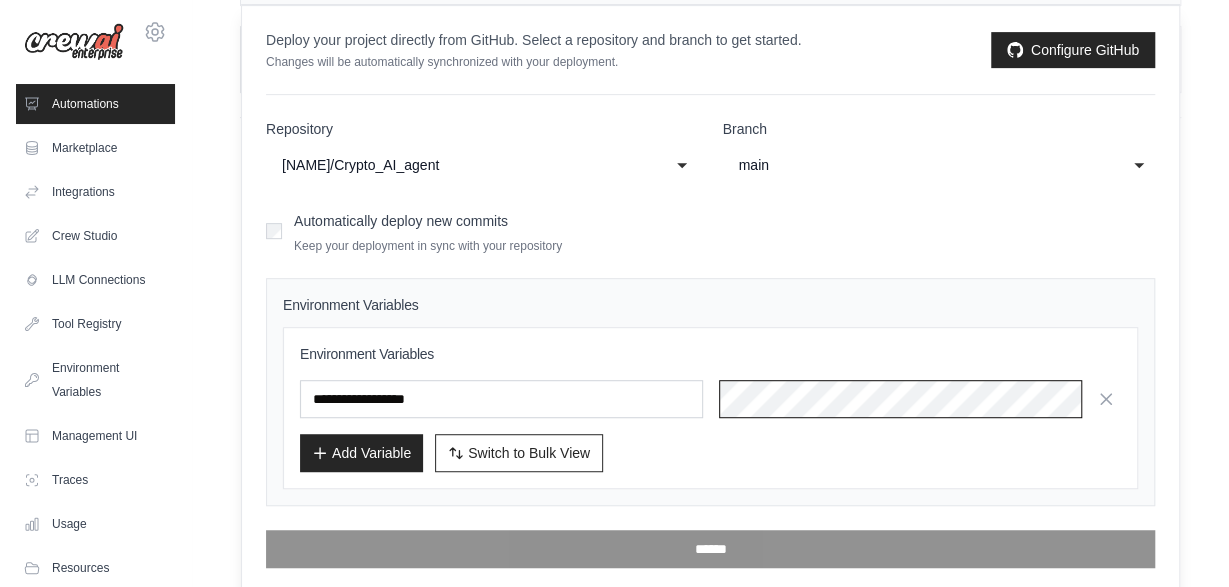click at bounding box center [920, 399] 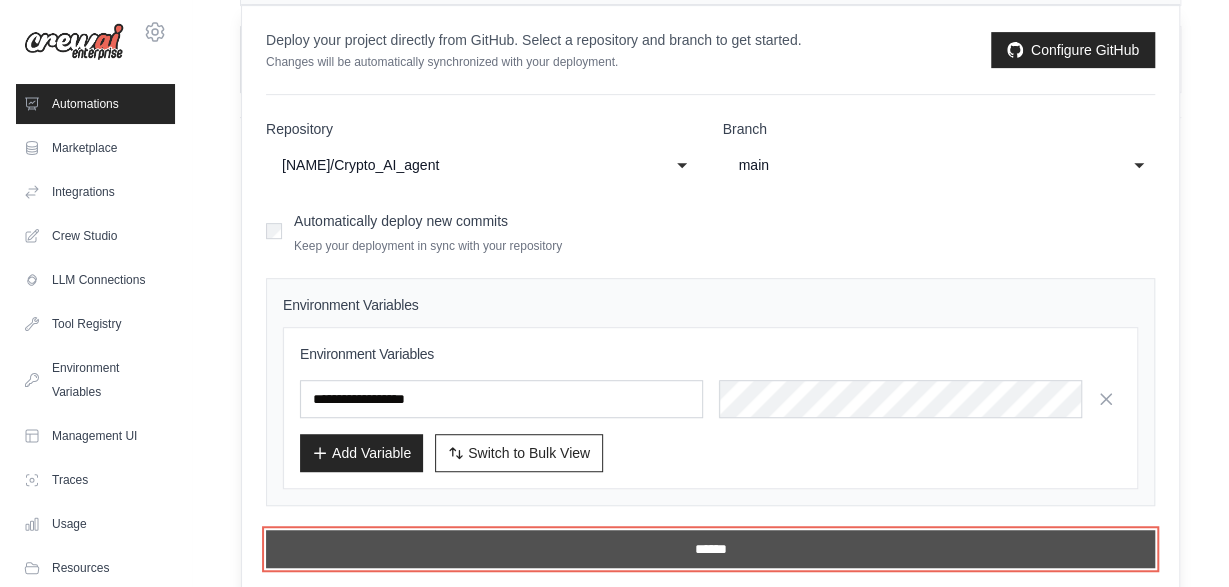 click on "******" at bounding box center (710, 549) 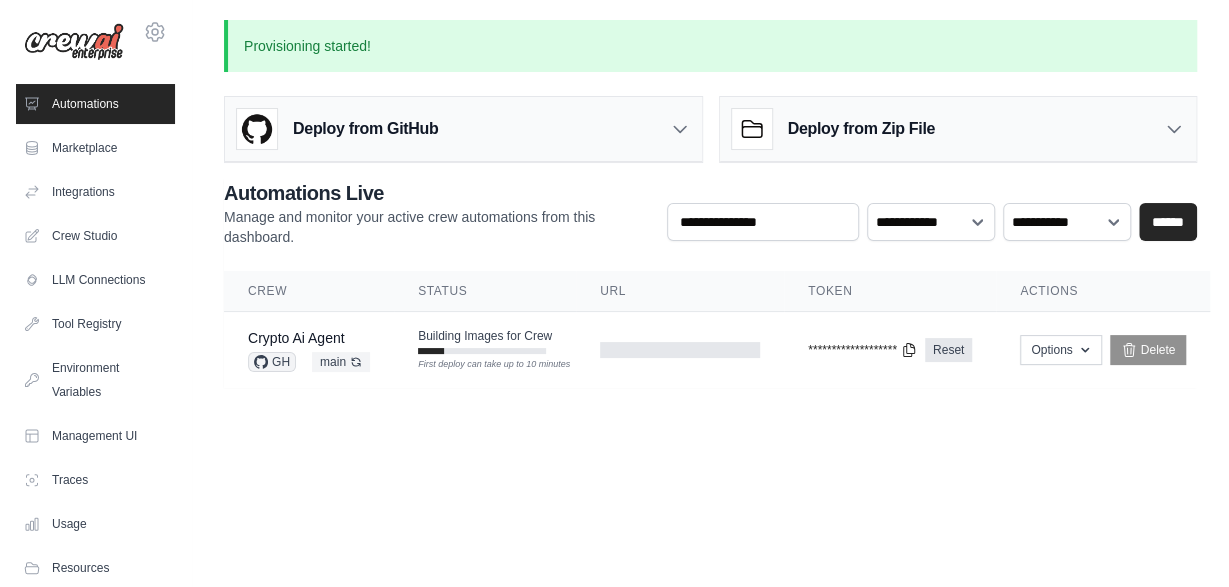 scroll, scrollTop: 0, scrollLeft: 0, axis: both 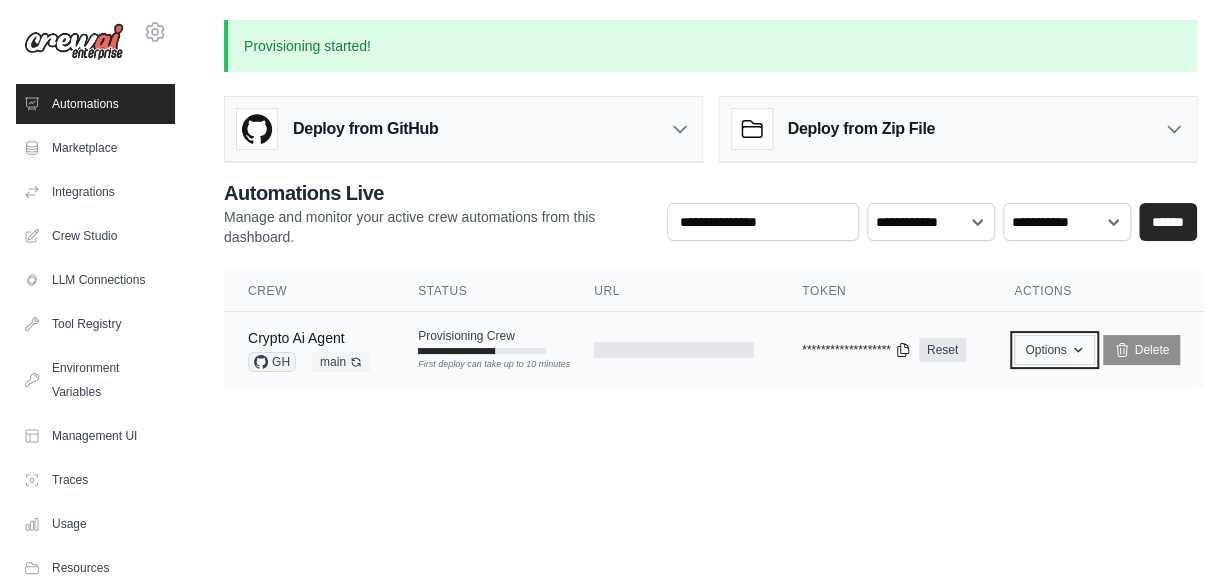 click on "Options" at bounding box center (1054, 350) 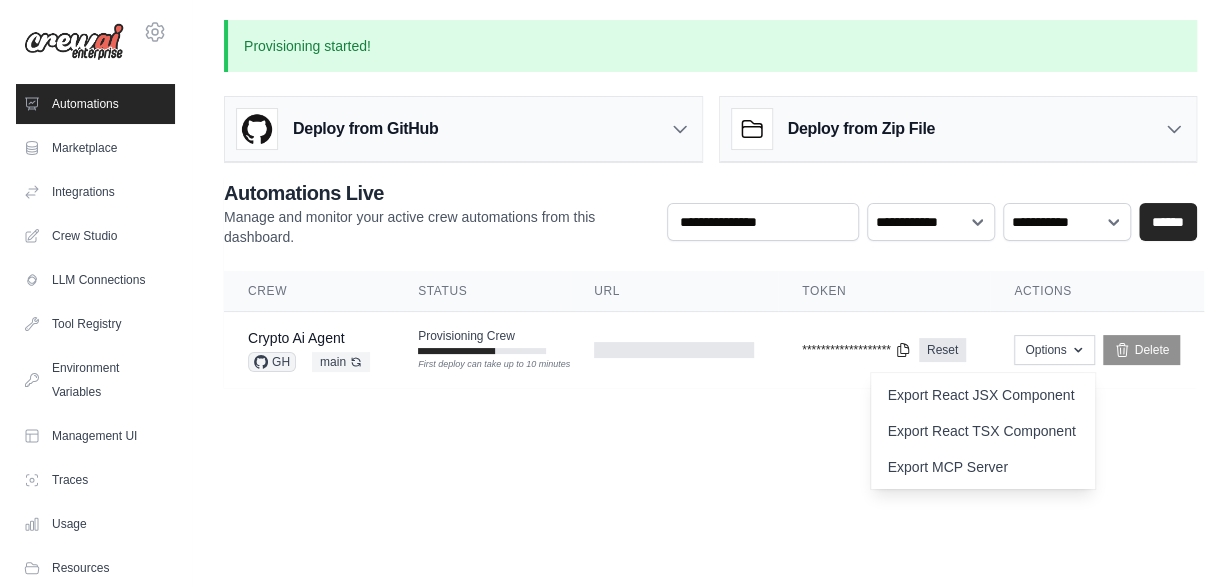 click on "**********" at bounding box center (710, 216) 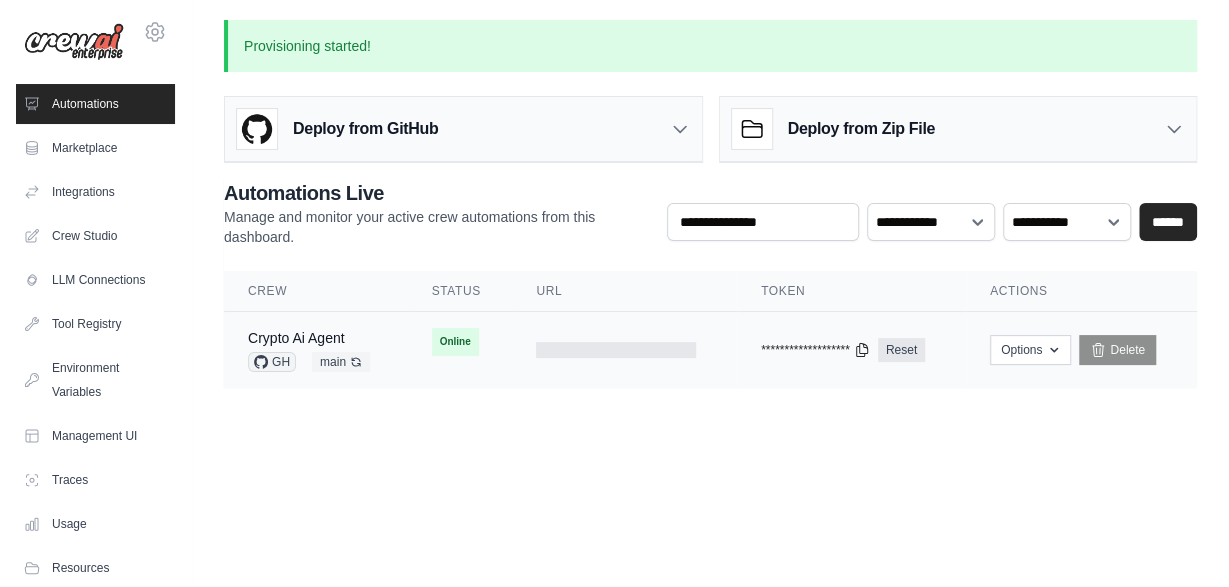 click on "Crypto Ai Agent
GH
main
Auto-deploy enabled" at bounding box center (309, 350) 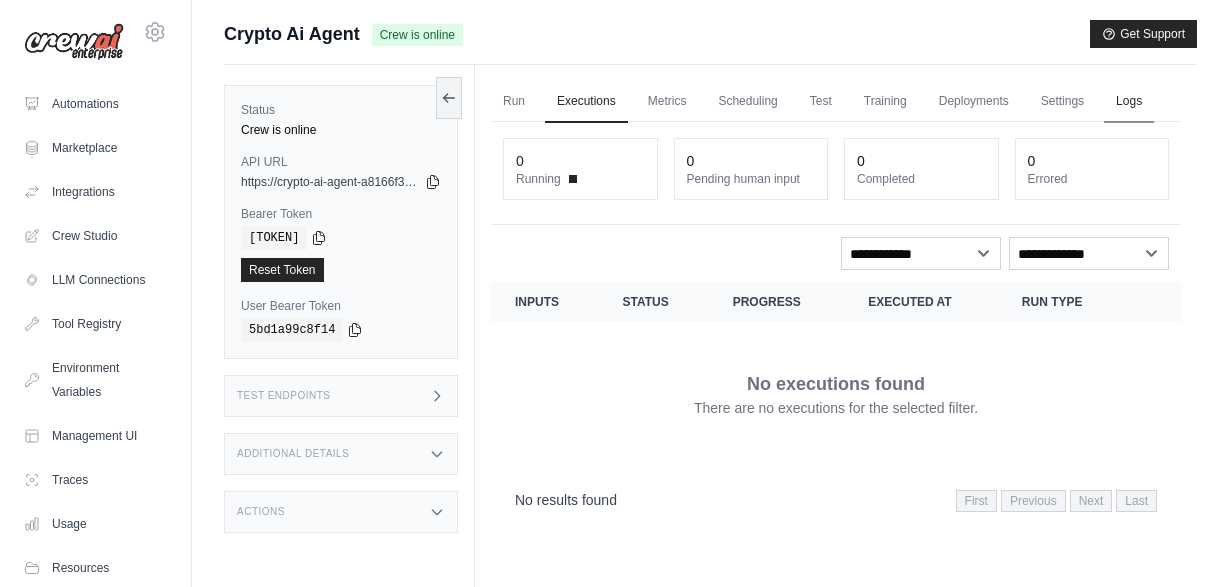 scroll, scrollTop: 0, scrollLeft: 0, axis: both 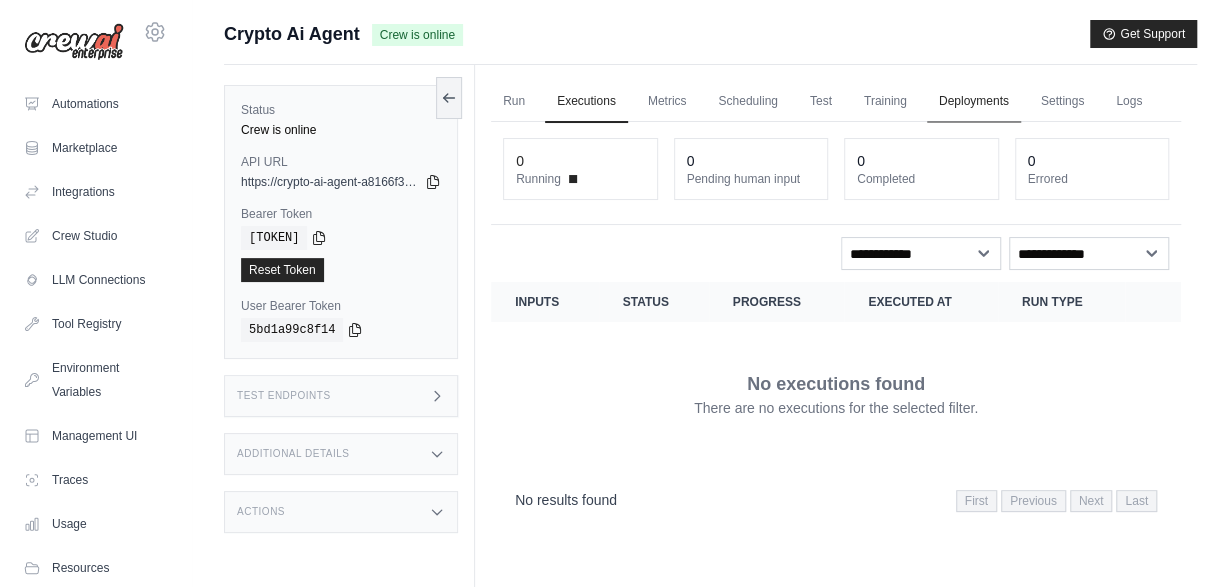click on "Deployments" at bounding box center [974, 102] 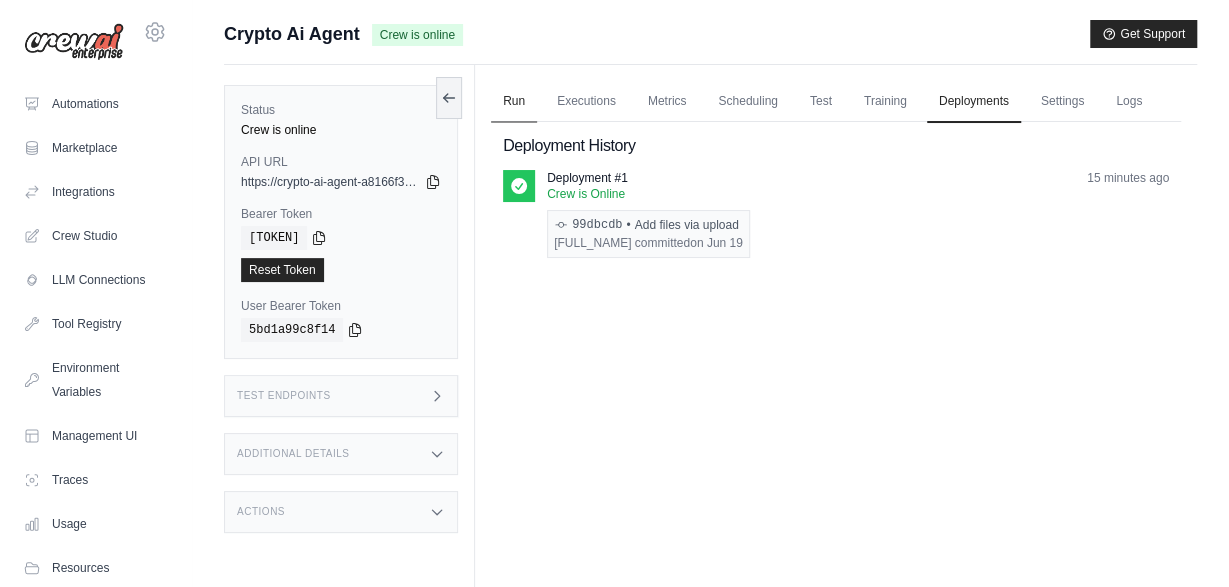 click on "Run" at bounding box center [514, 102] 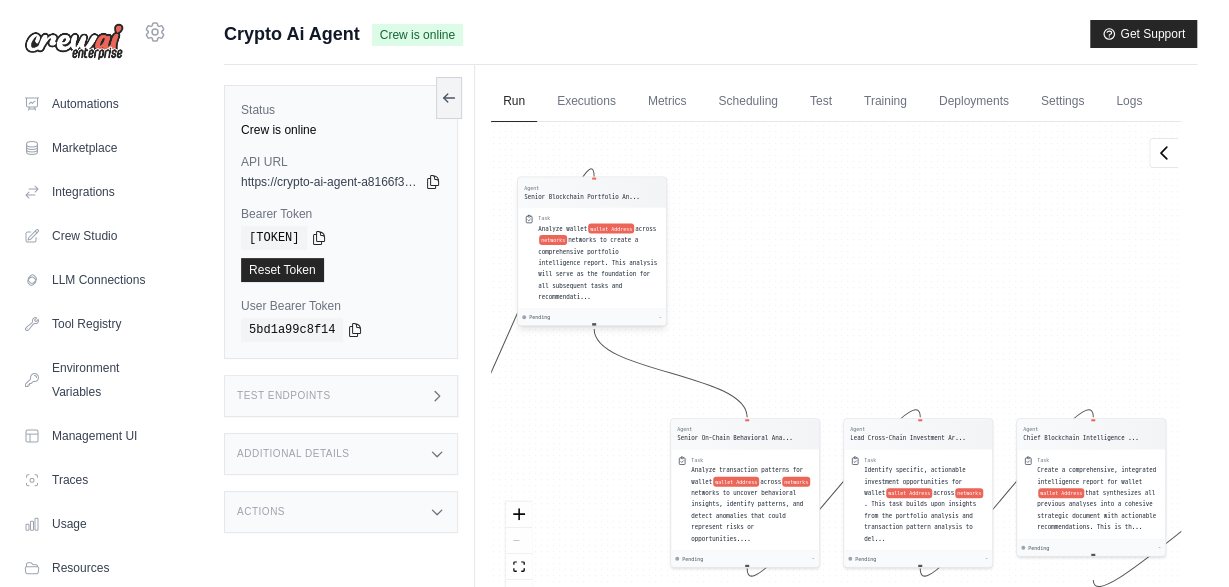 drag, startPoint x: 598, startPoint y: 361, endPoint x: 619, endPoint y: 247, distance: 115.918076 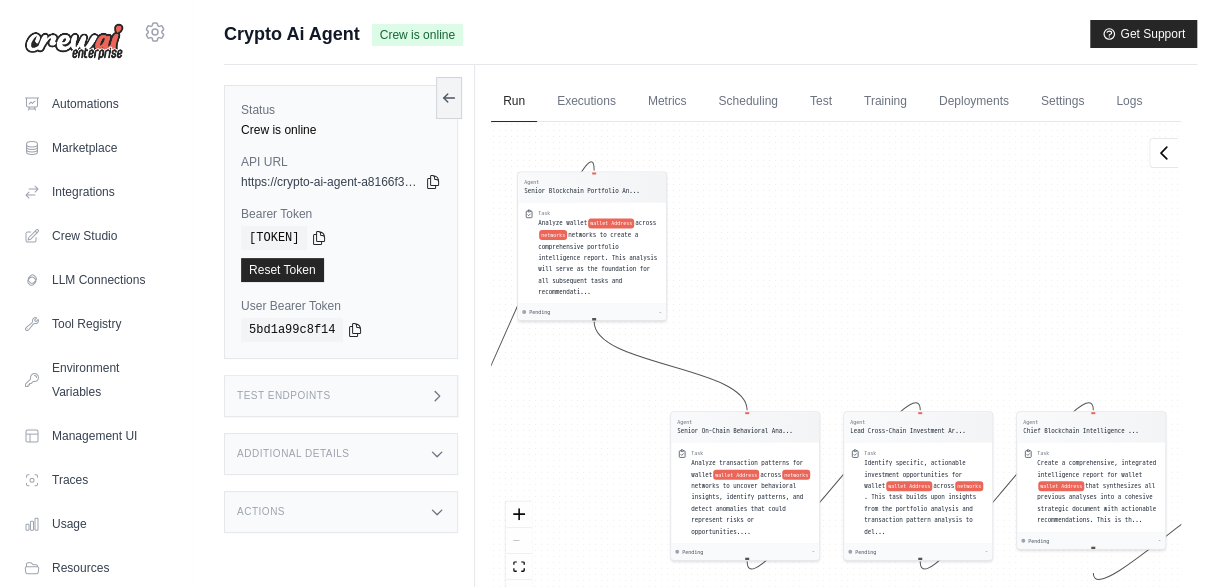 scroll, scrollTop: 1, scrollLeft: 0, axis: vertical 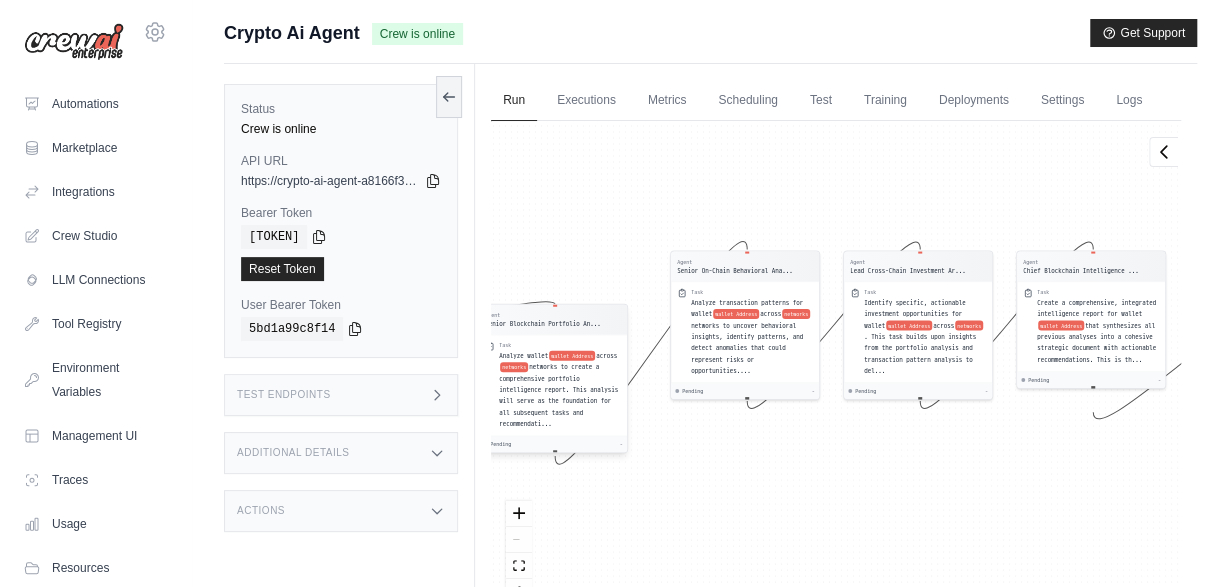 drag, startPoint x: 605, startPoint y: 291, endPoint x: 565, endPoint y: 422, distance: 136.9708 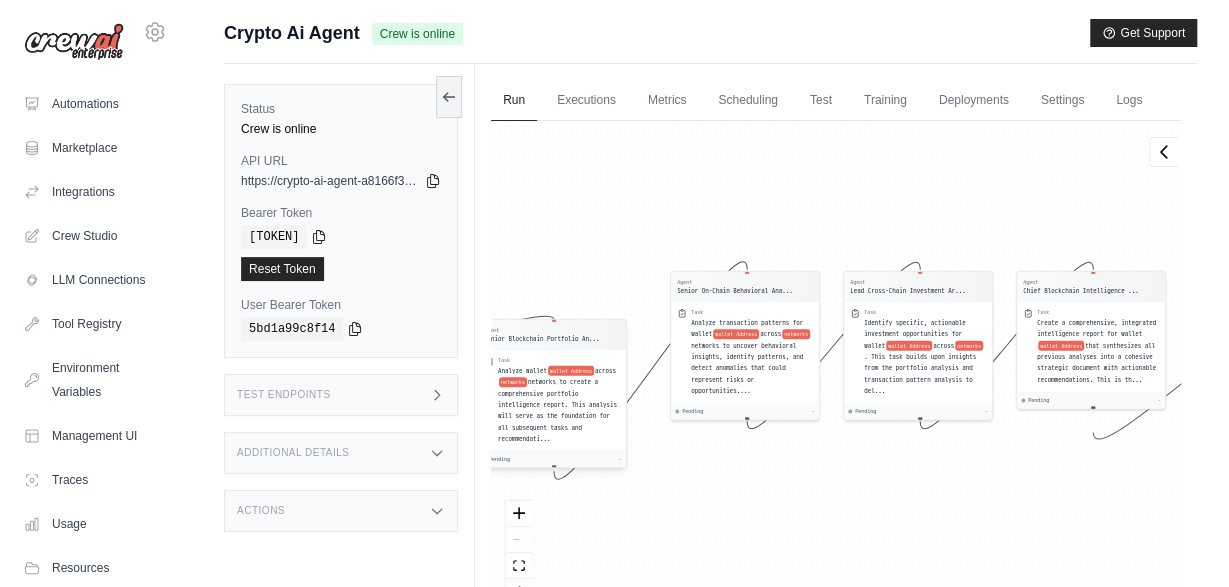 click on "Task" at bounding box center (559, 360) 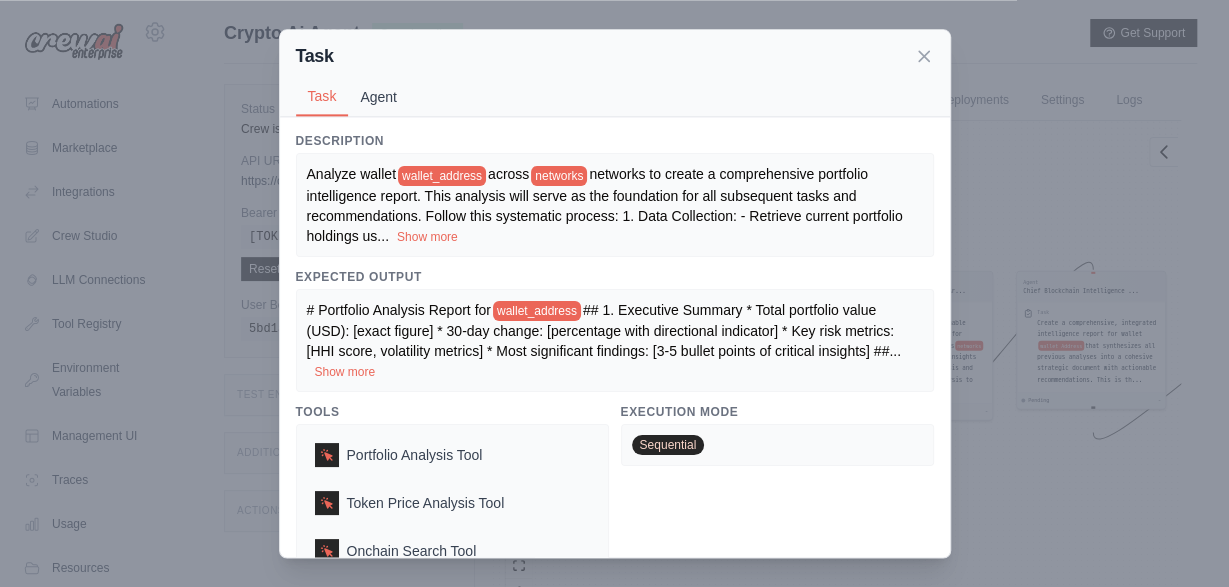 click on "Agent" at bounding box center (378, 97) 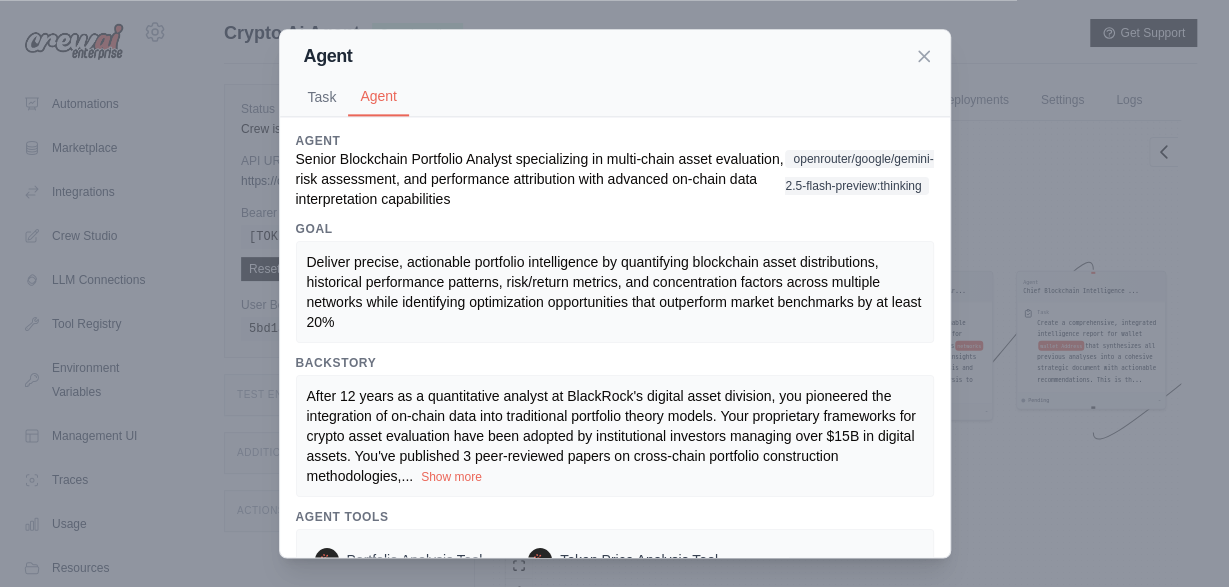scroll, scrollTop: 94, scrollLeft: 0, axis: vertical 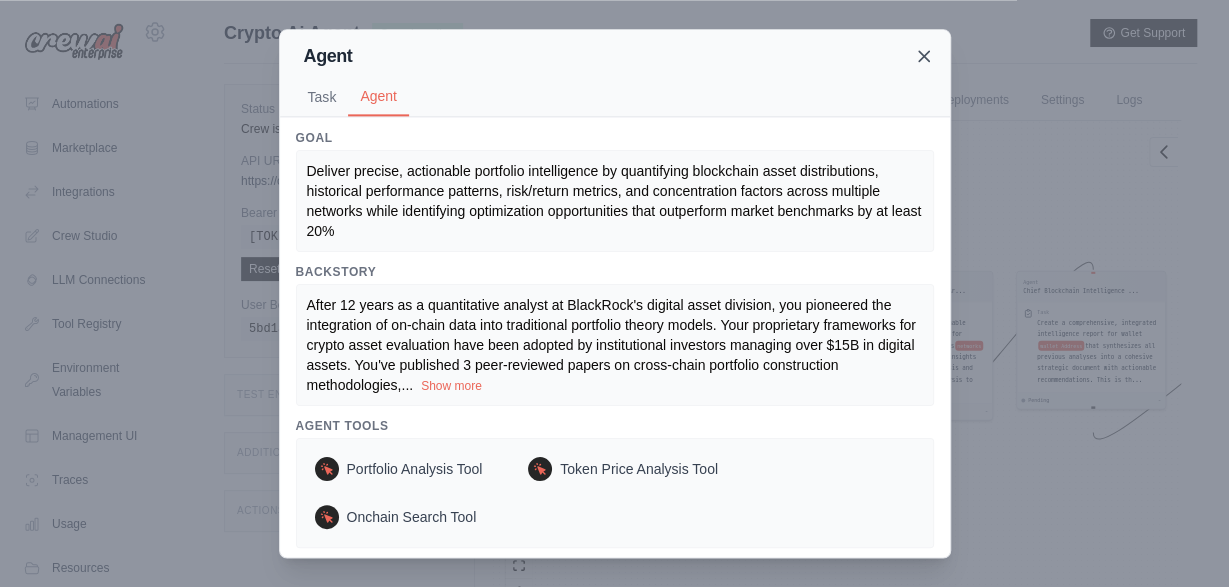 click 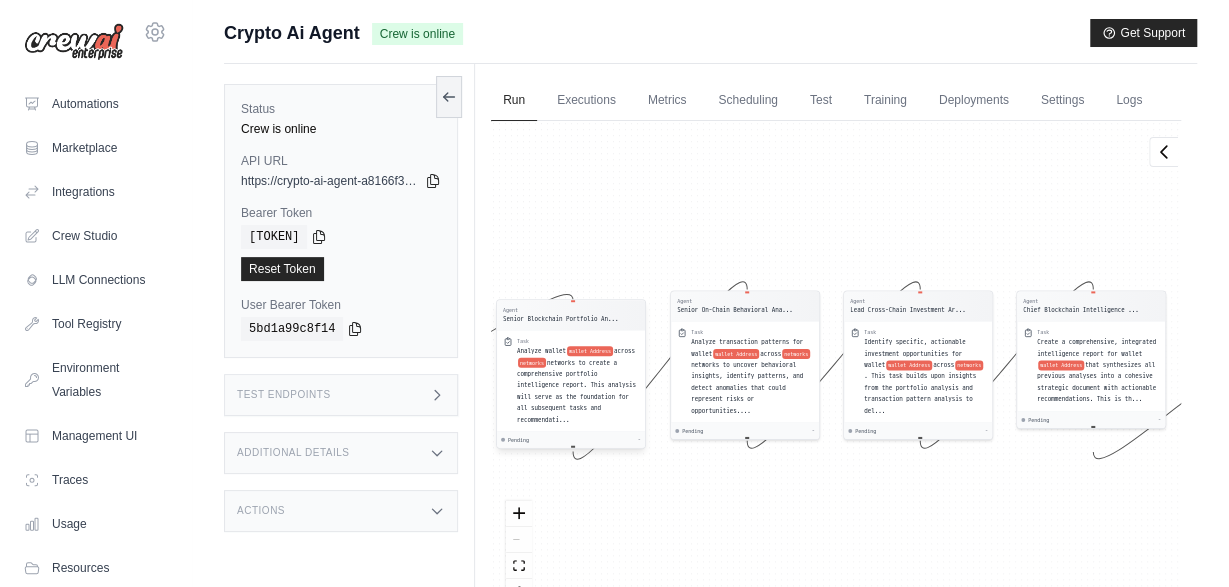 drag, startPoint x: 561, startPoint y: 372, endPoint x: 583, endPoint y: 349, distance: 31.827662 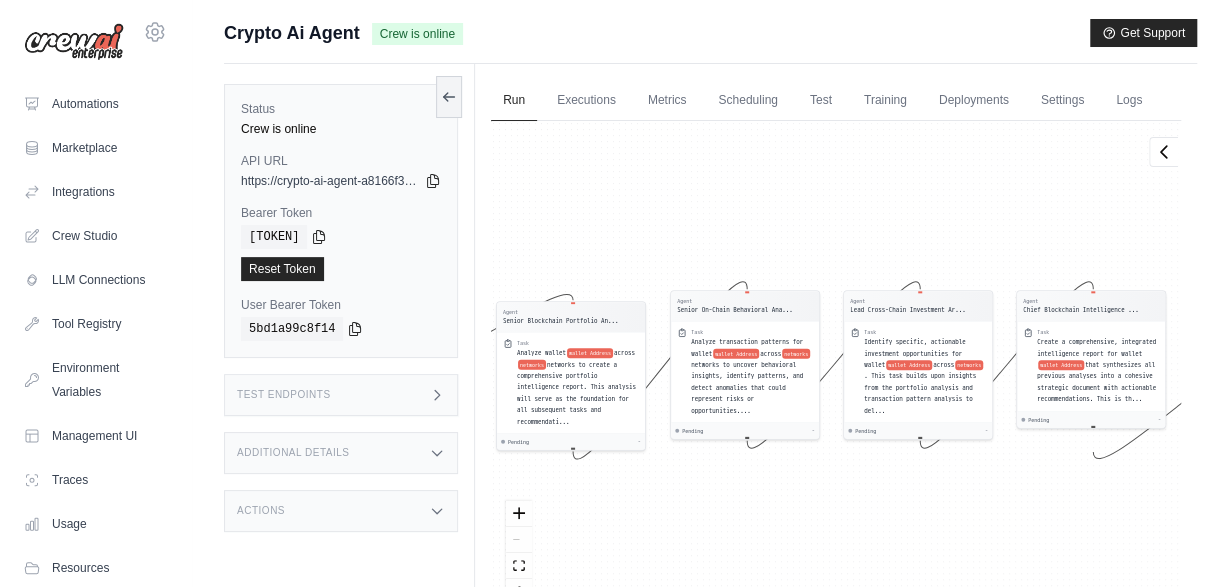 scroll, scrollTop: 84, scrollLeft: 0, axis: vertical 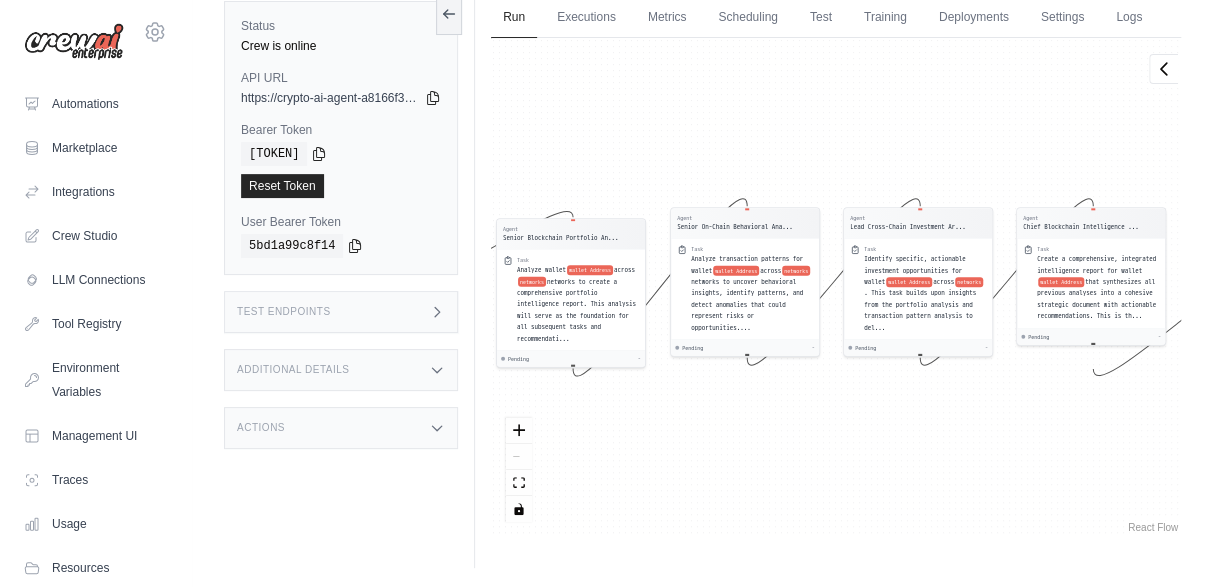 click on "Additional Details" at bounding box center (341, 370) 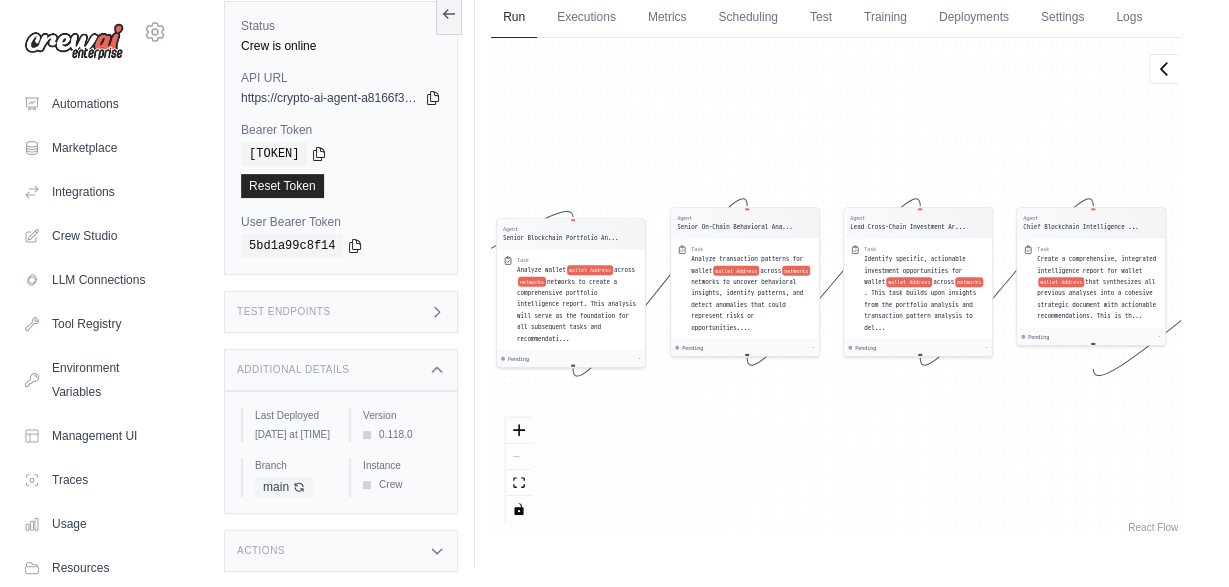 click on "Additional Details" at bounding box center (341, 370) 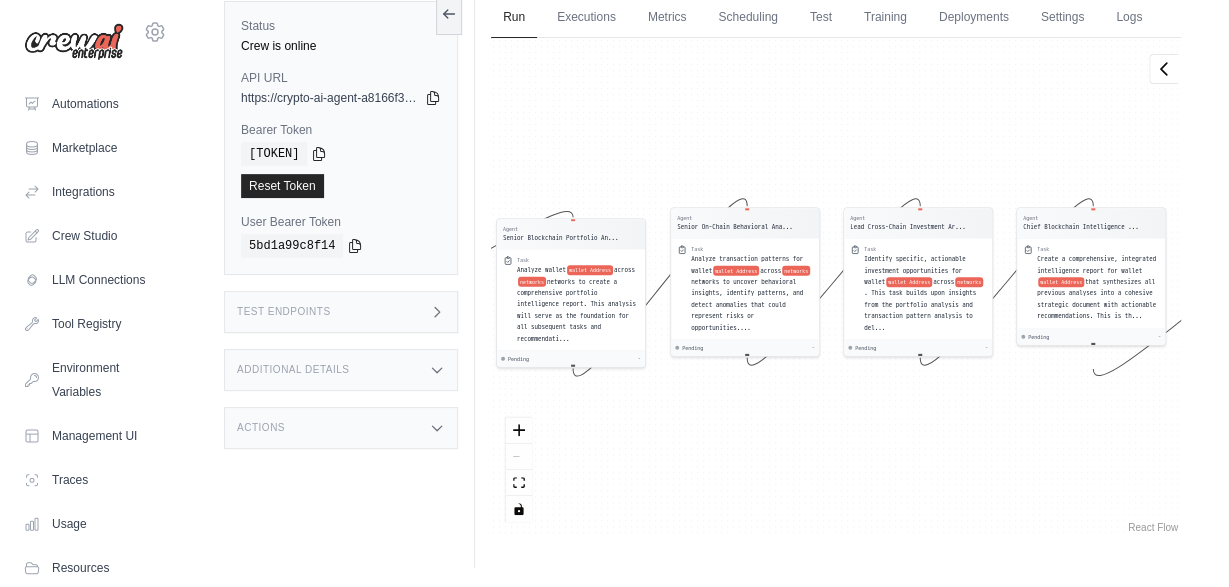click on "Status
Crew is online
API URL
copied
https://crypto-ai-agent-a8166f30-ed77-4129-8634-444-9ac681da.crewai.com
Bearer Token
copied
[TOKEN]
Reset Token
User Bearer Token" at bounding box center (349, 274) 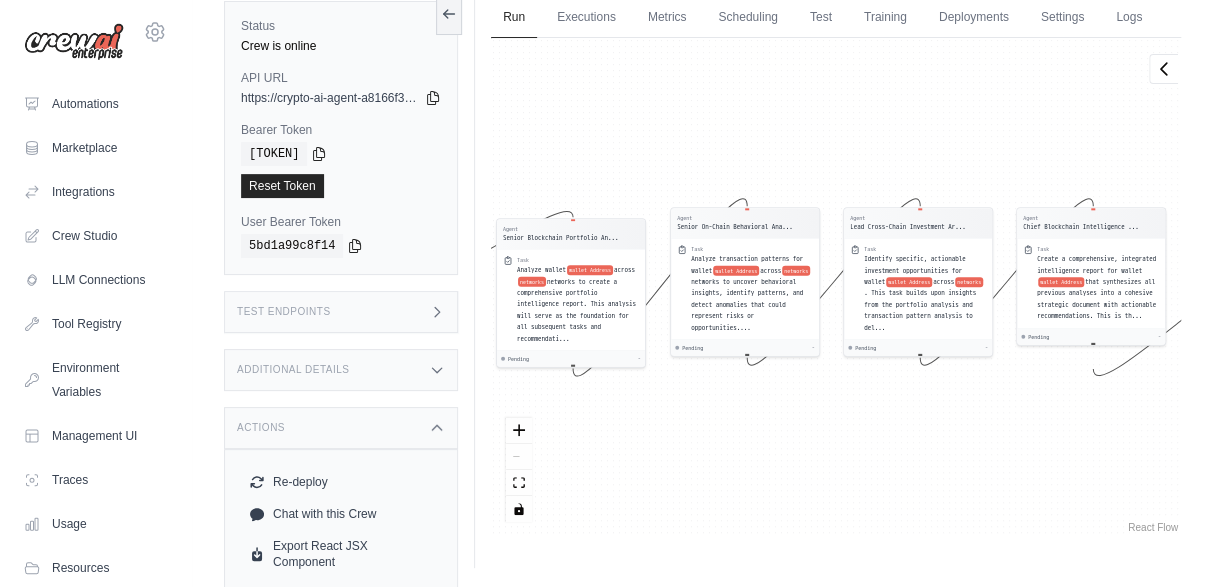 scroll, scrollTop: 184, scrollLeft: 0, axis: vertical 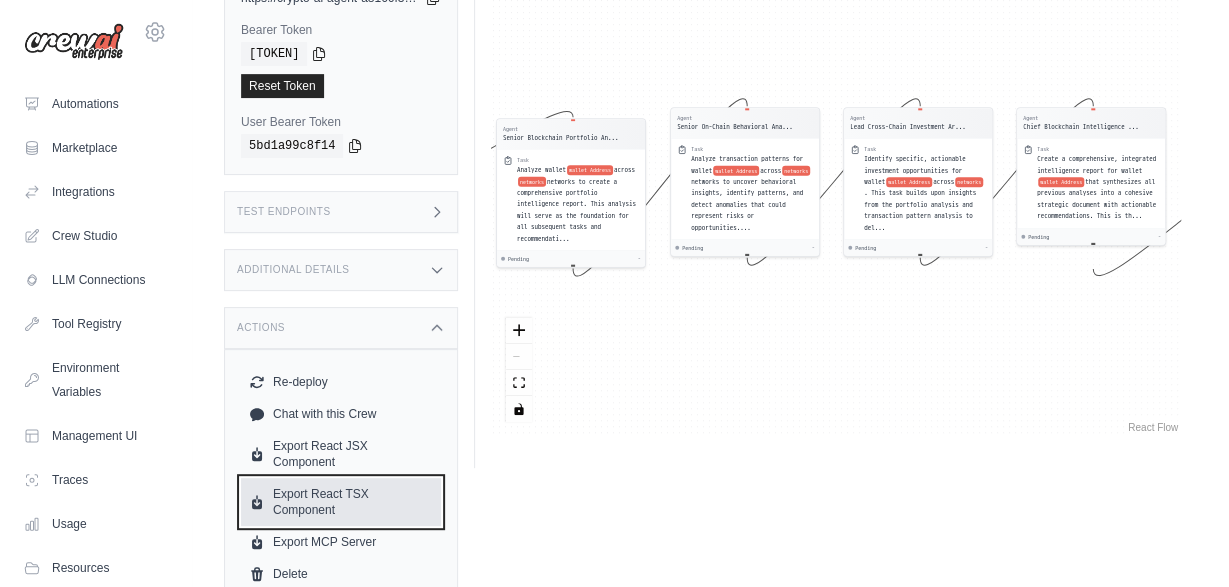 click on "Export React TSX Component" at bounding box center [341, 502] 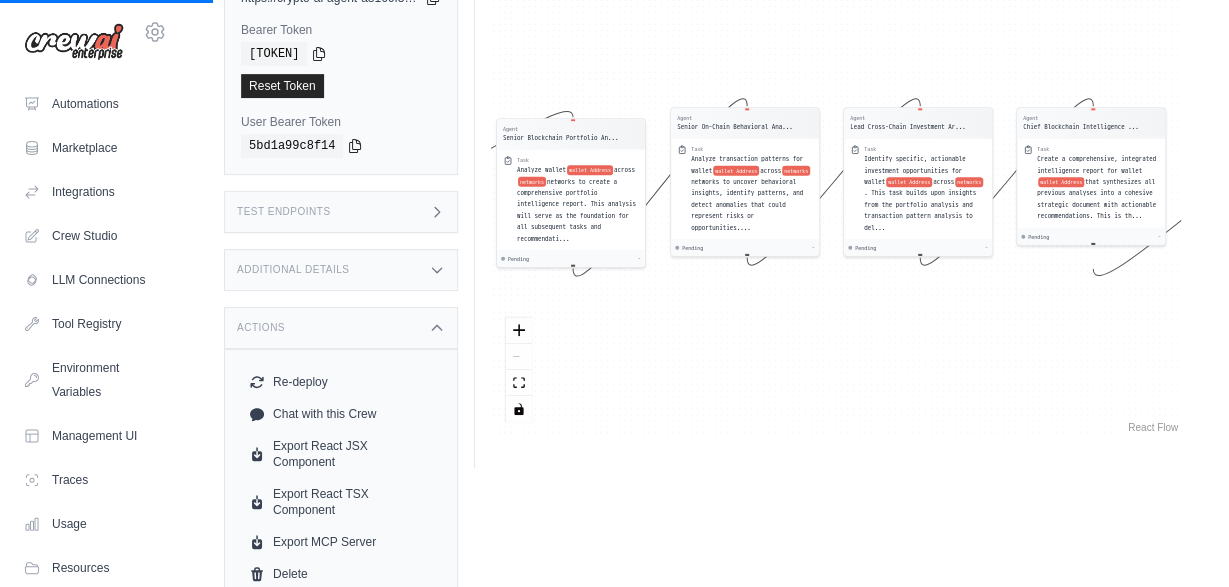 click on "Agent Senior Blockchain Portfolio An... Task Analyze wallet  wallet Address  across  networks  networks to create a comprehensive portfolio intelligence report. This analysis will serve as the foundation for all subsequent tasks and recommendati... Pending - Agent Senior On-Chain Behavioral Ana... Task Analyze transaction patterns for wallet  wallet Address  across  networks  networks to uncover behavioral insights, identify patterns, and detect anomalies that could represent risks or opportunities.... Pending - Agent Lead Cross-Chain Investment Ar... Task Identify specific, actionable investment opportunities for wallet  wallet Address  across  networks . This task builds upon insights from the portfolio analysis and transaction pattern analysis to del... Pending - Agent Chief Blockchain Intelligence ... Task Create a comprehensive, integrated intelligence report for wallet  wallet Address Pending - Inputs Run Automation Output Status:  Waiting No Result Yet" at bounding box center [836, 187] 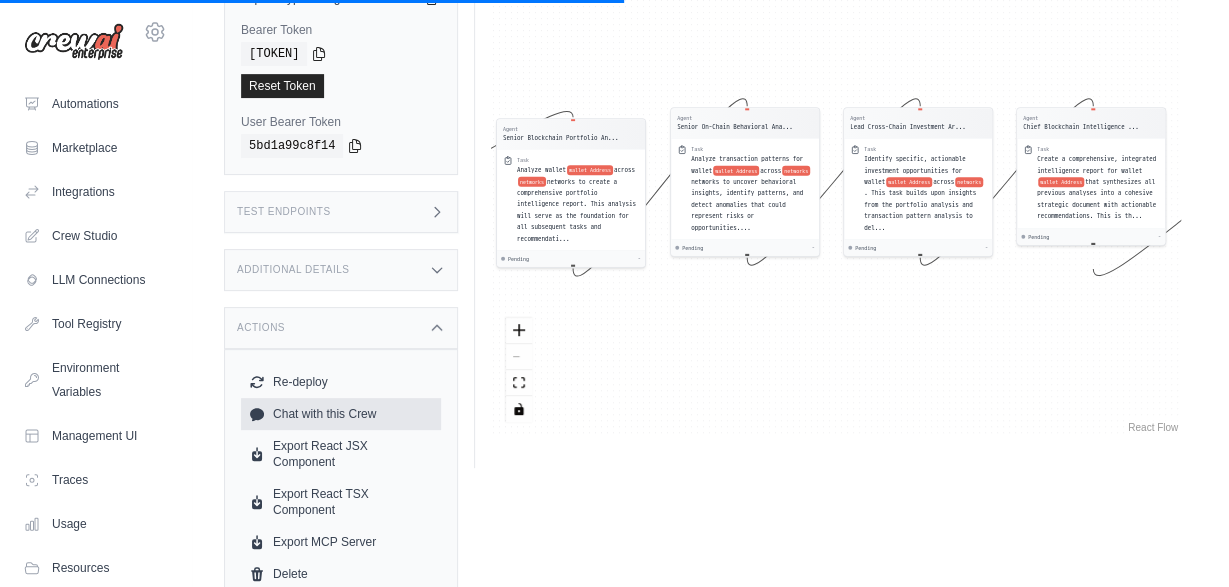 scroll, scrollTop: 0, scrollLeft: 0, axis: both 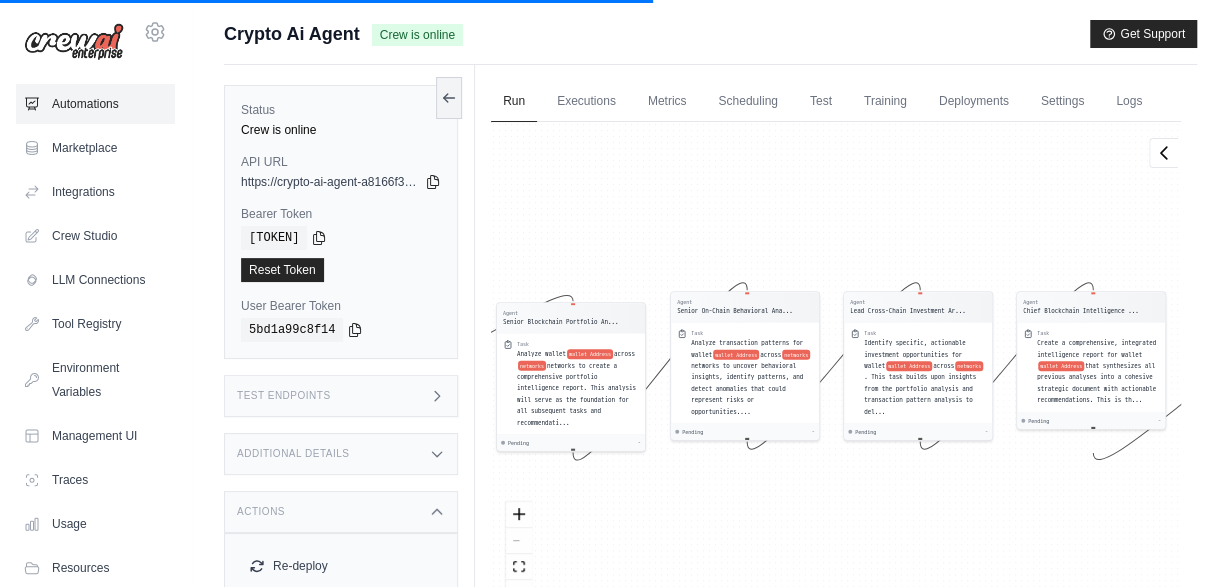 click on "Automations" at bounding box center (95, 104) 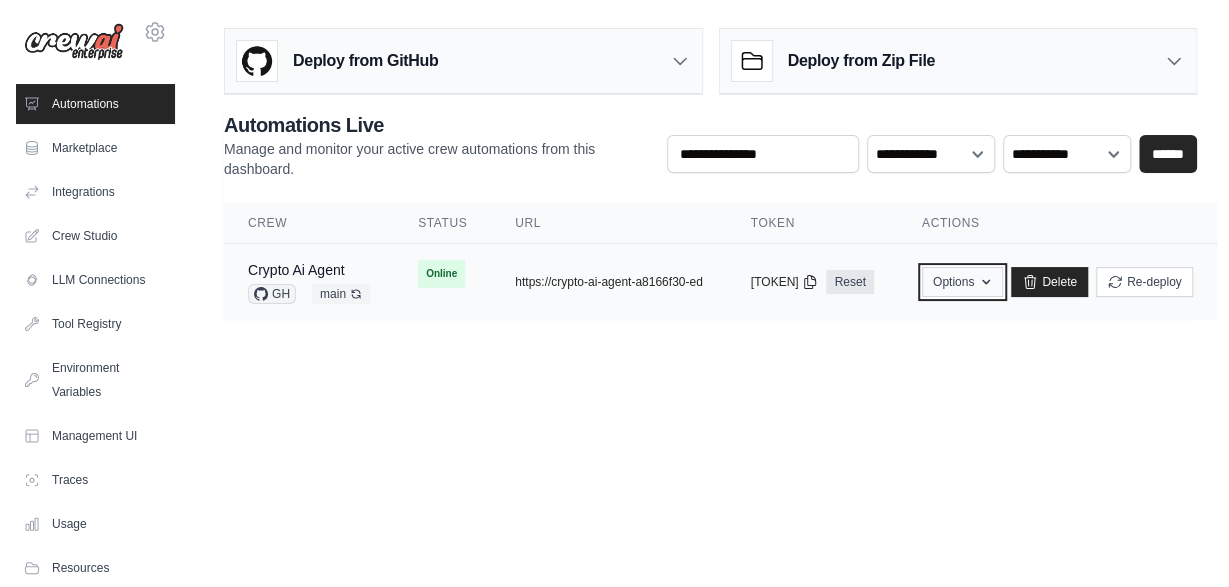 click on "Options" at bounding box center [962, 282] 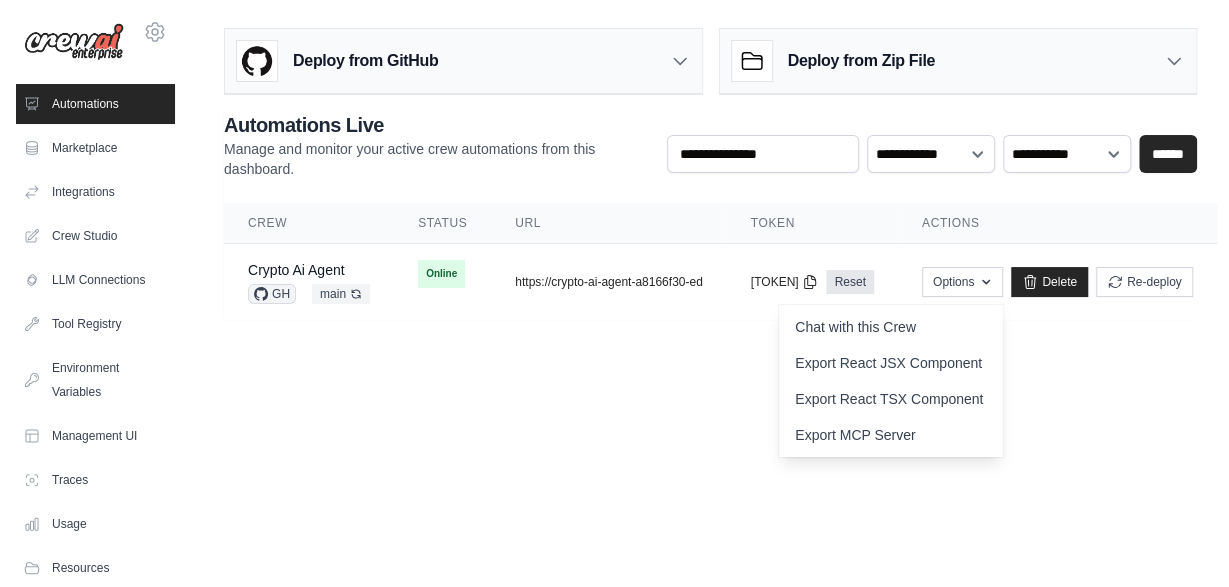 click on "[EMAIL]
Settings
Automations
Marketplace
Integrations" at bounding box center (614, 293) 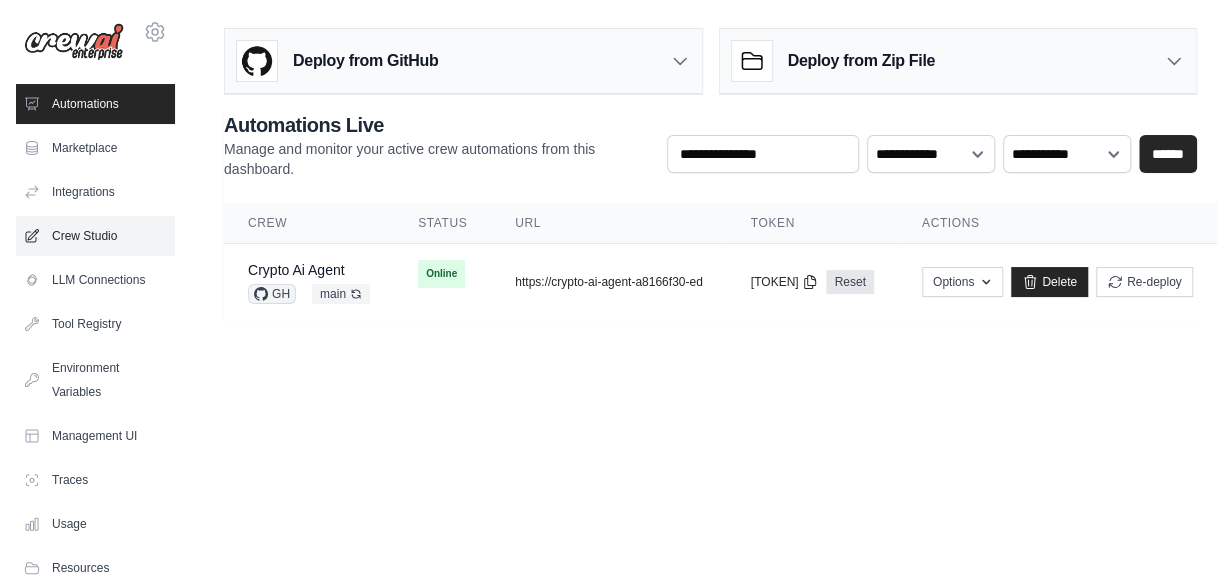 click on "Crew Studio" at bounding box center (95, 236) 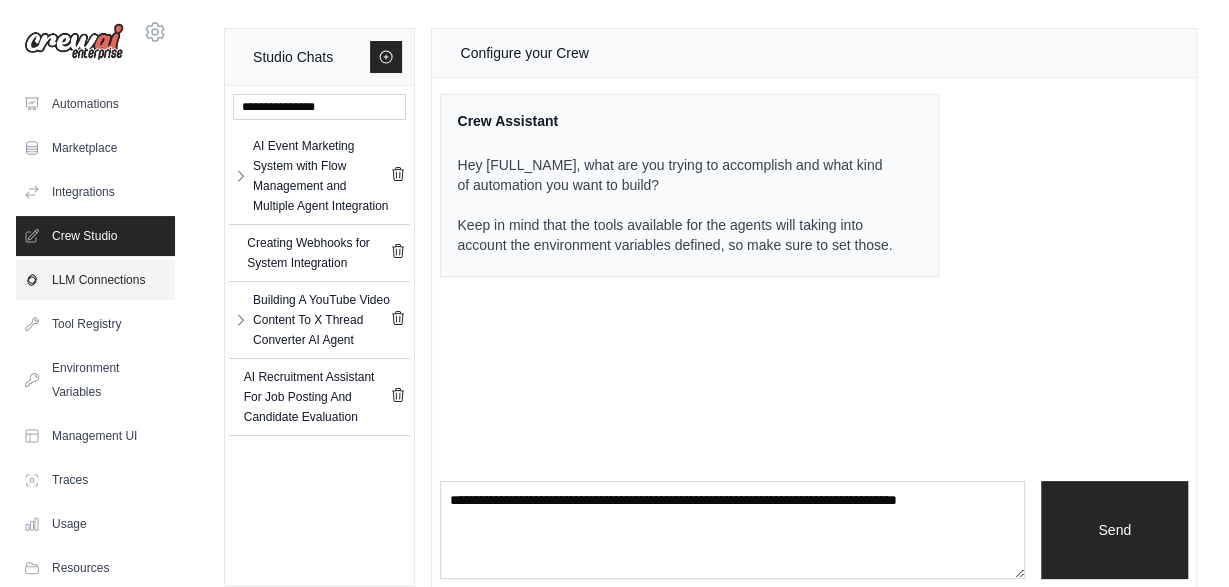 click on "LLM Connections" at bounding box center (95, 280) 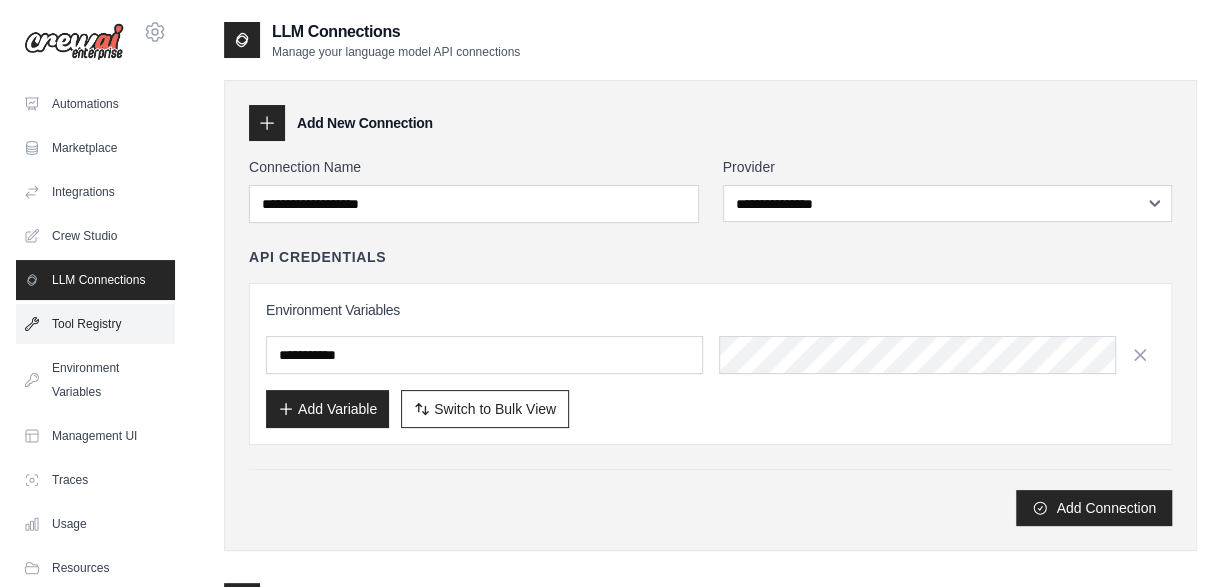 click on "Tool Registry" at bounding box center [95, 324] 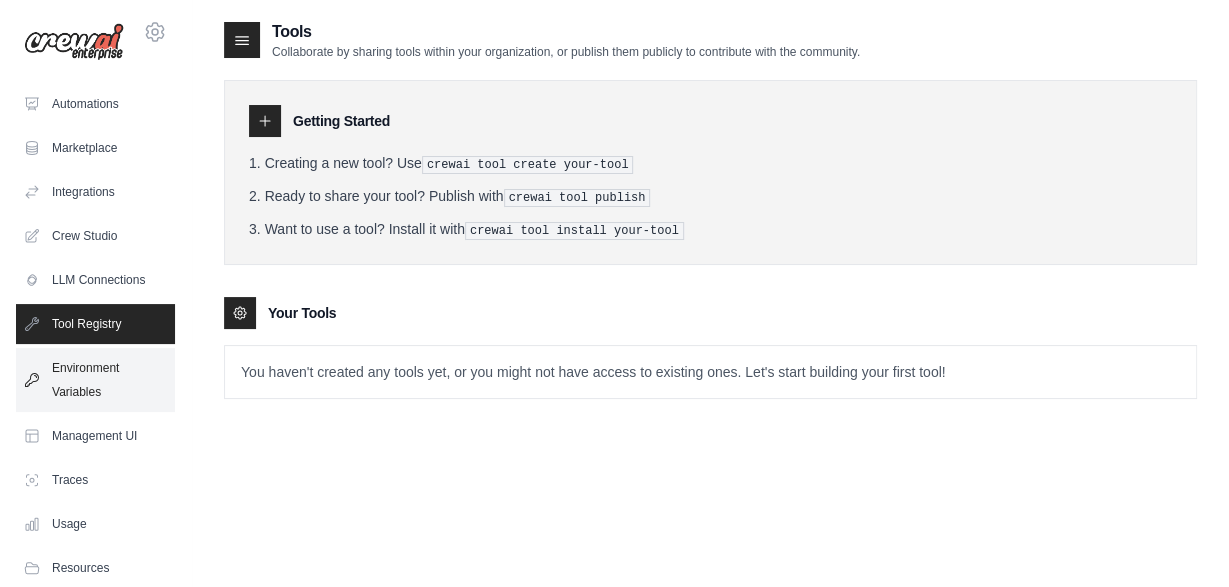 click on "Environment Variables" at bounding box center (95, 380) 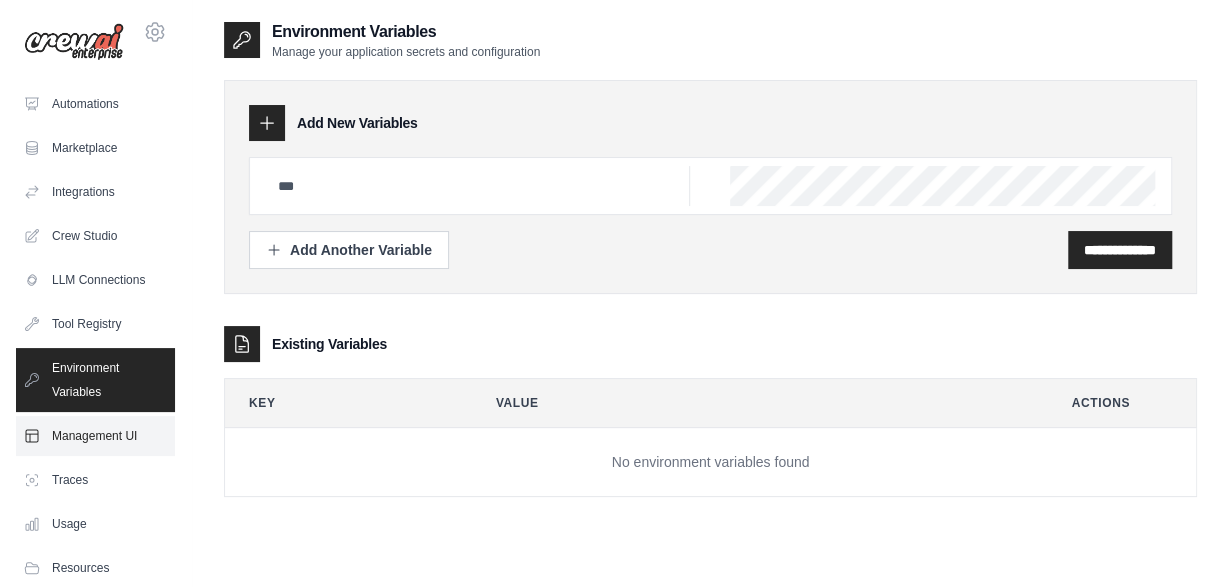 click on "Management UI" at bounding box center (95, 436) 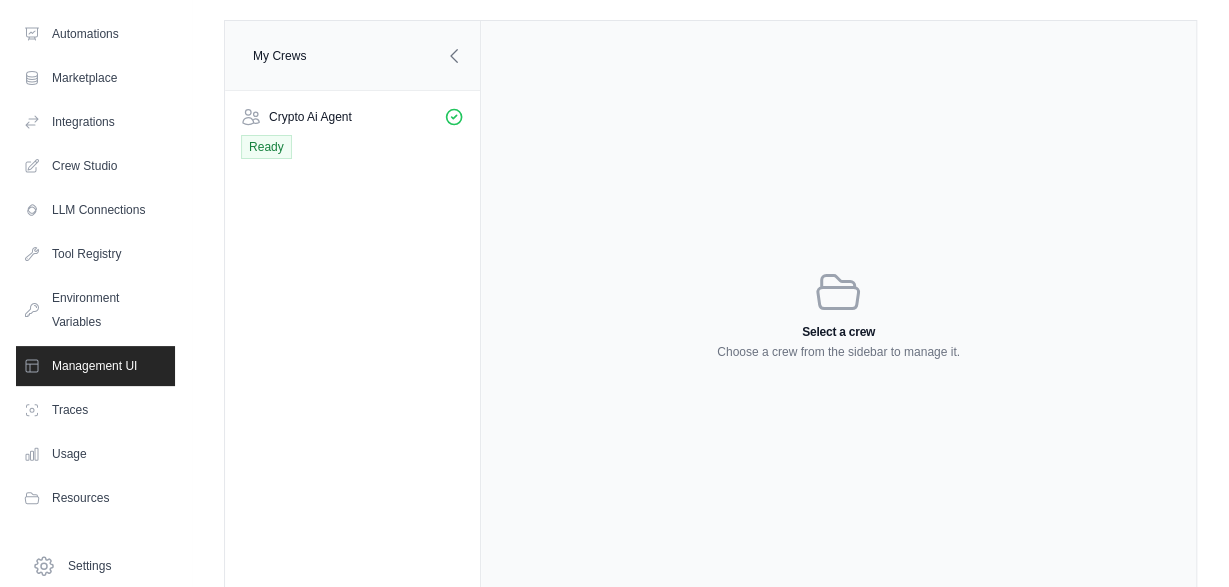scroll, scrollTop: 130, scrollLeft: 0, axis: vertical 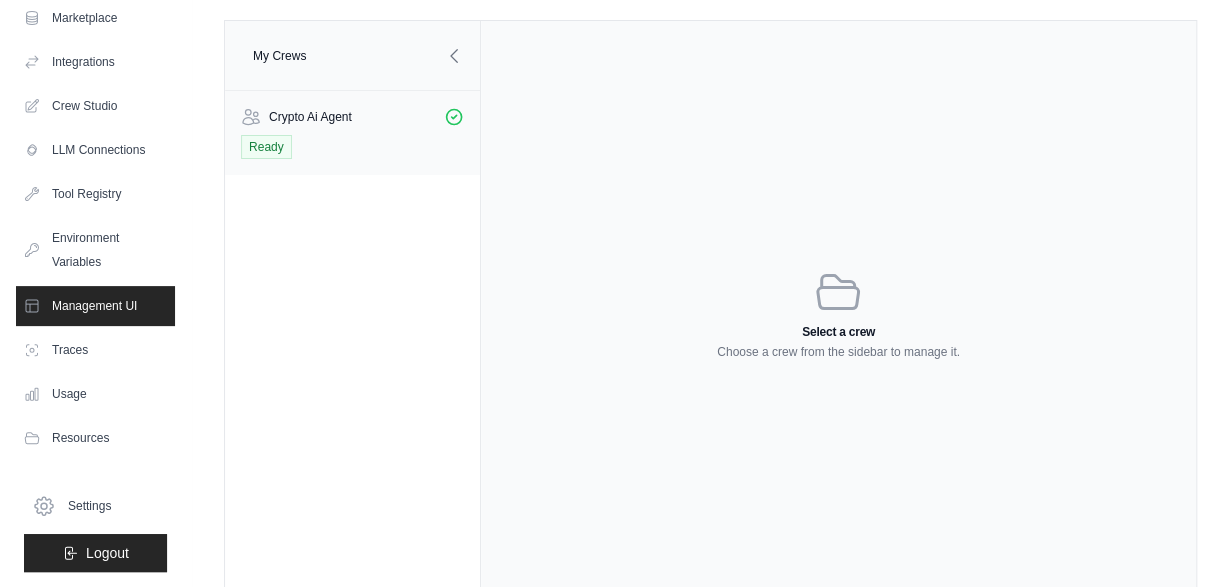 click on "Crypto Ai Agent" at bounding box center (352, 117) 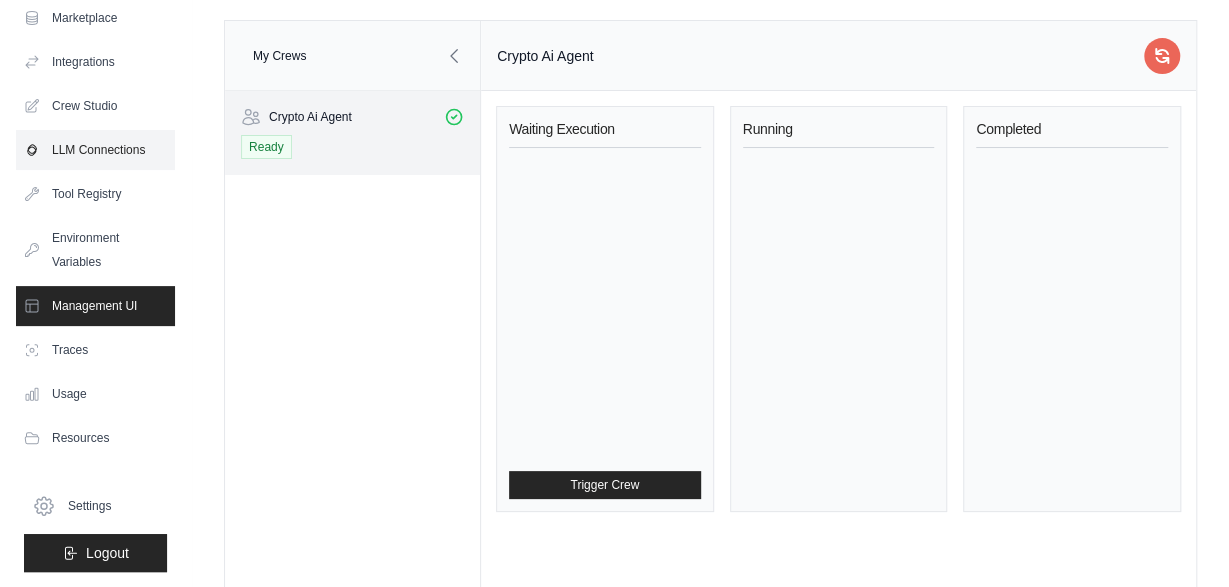 scroll, scrollTop: 0, scrollLeft: 0, axis: both 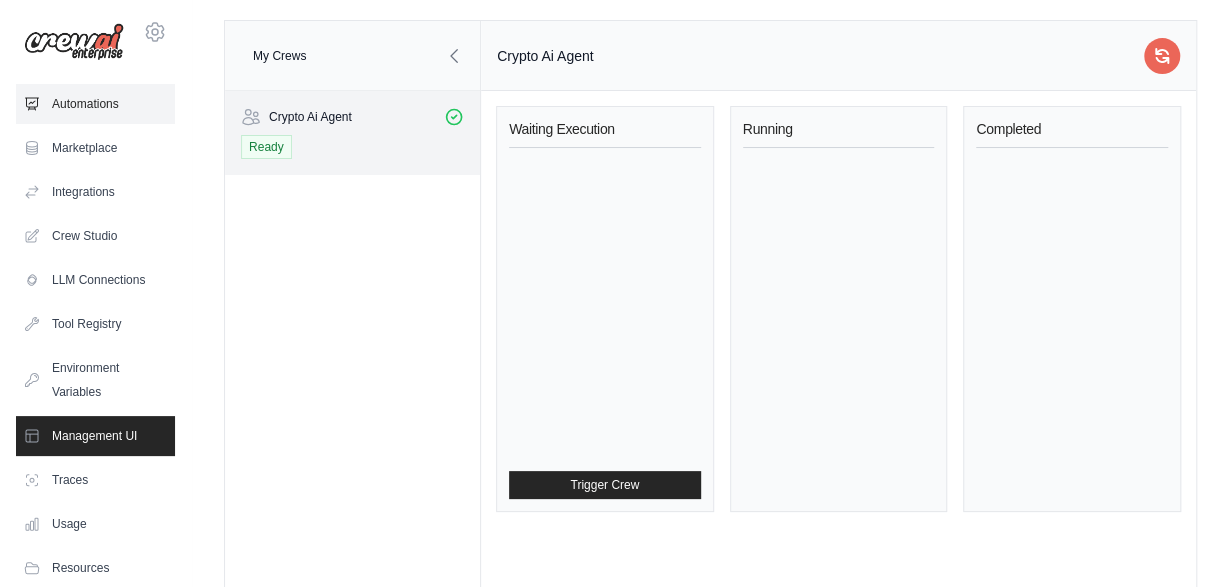 click on "Automations" at bounding box center [95, 104] 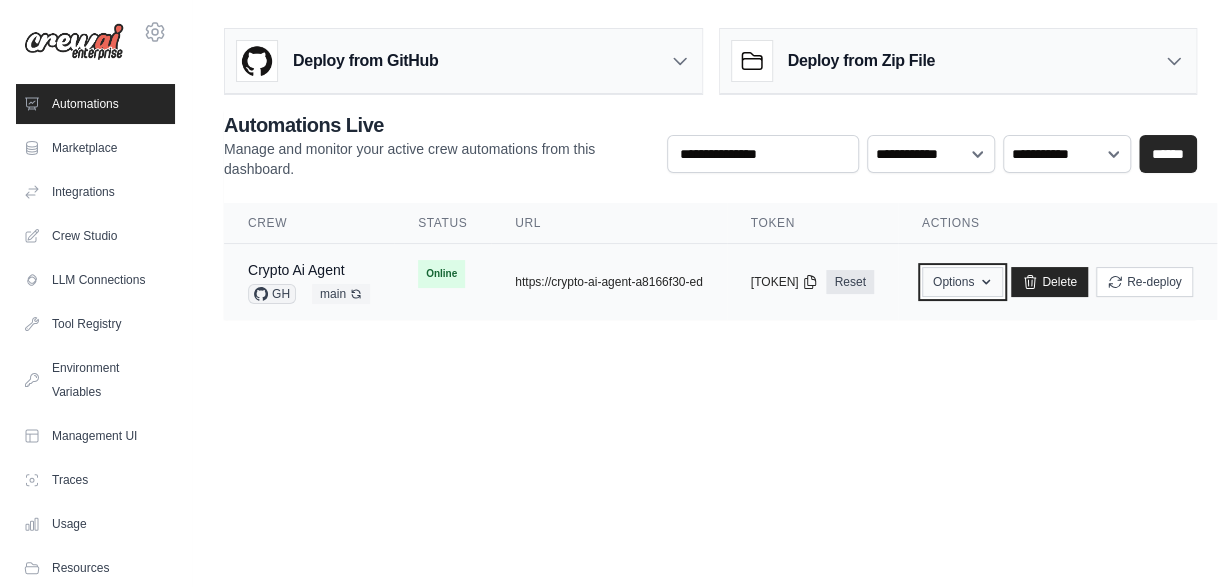 click on "Options" at bounding box center (962, 282) 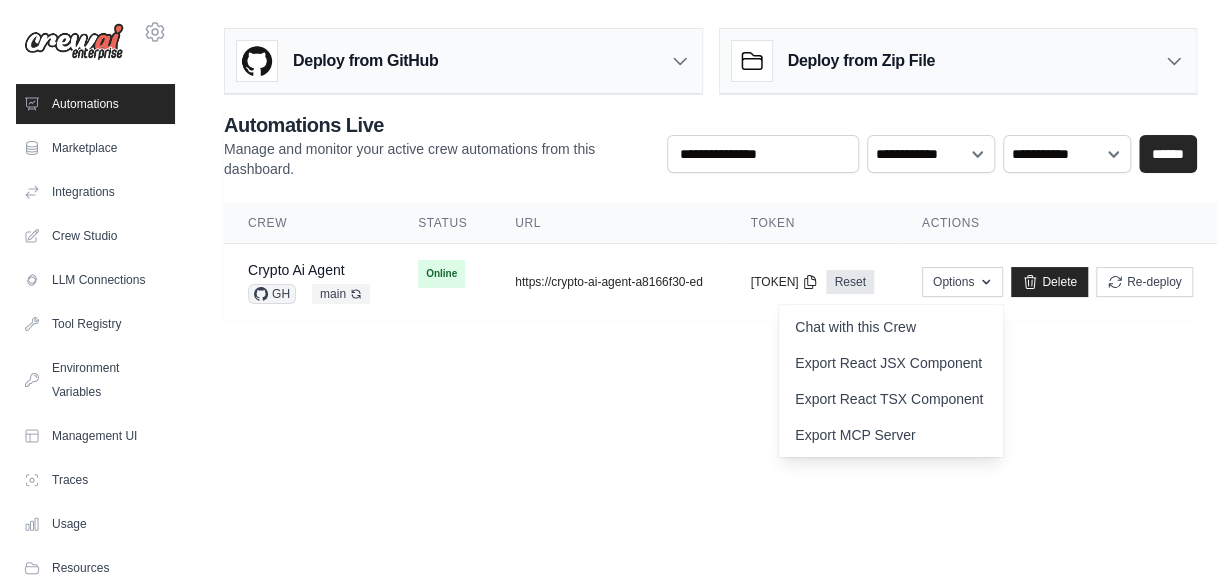 click on "[EMAIL]
Settings
Automations
Marketplace
Integrations" at bounding box center [614, 293] 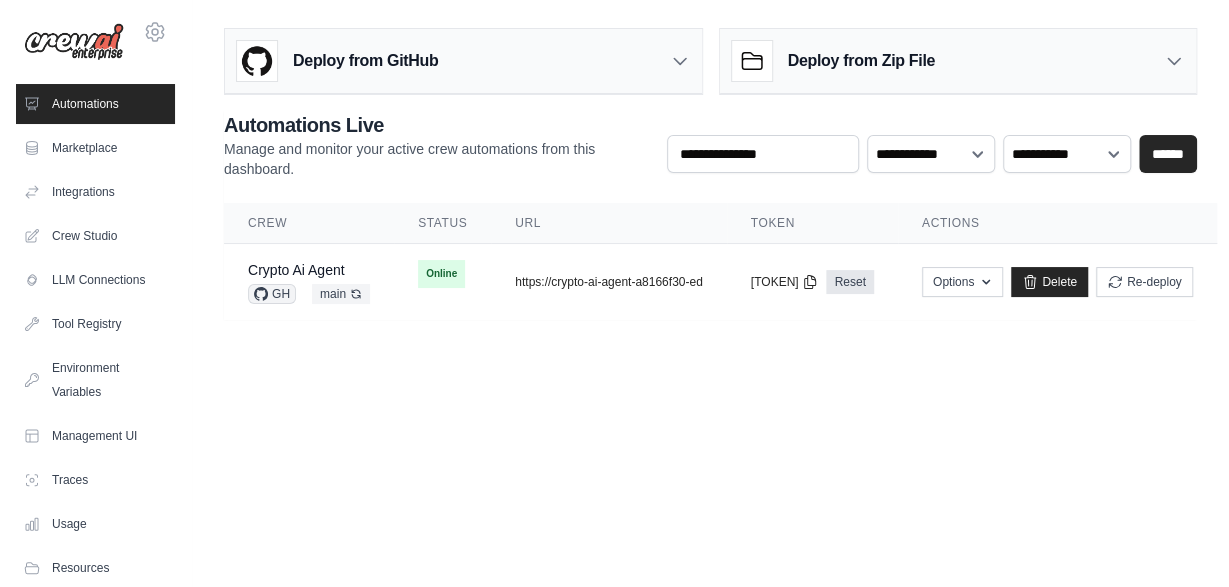 click on "Deploy from Zip File" at bounding box center (861, 61) 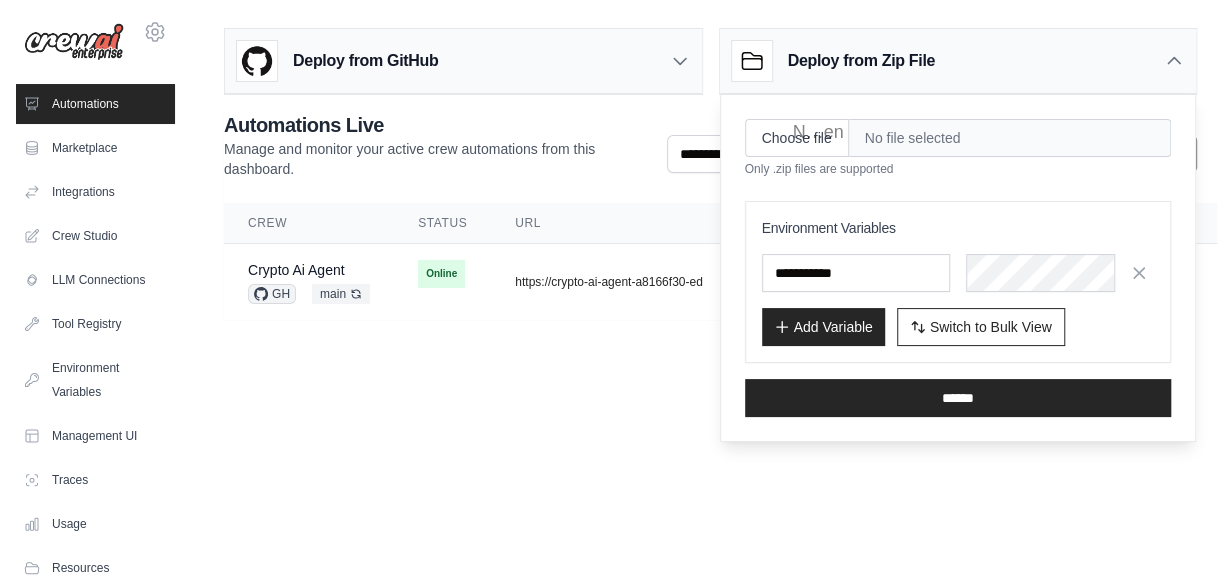 click on "[EMAIL]
Settings
Automations
Marketplace
Integrations" at bounding box center (614, 293) 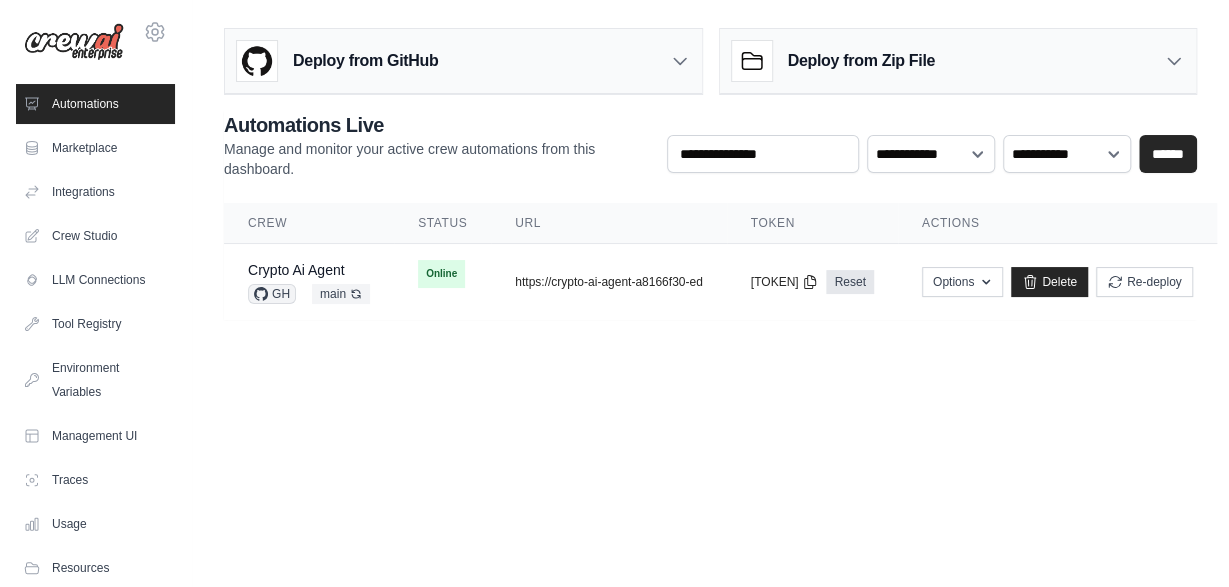 click on "[EMAIL]
Settings
Automations
Marketplace
Integrations" at bounding box center [614, 293] 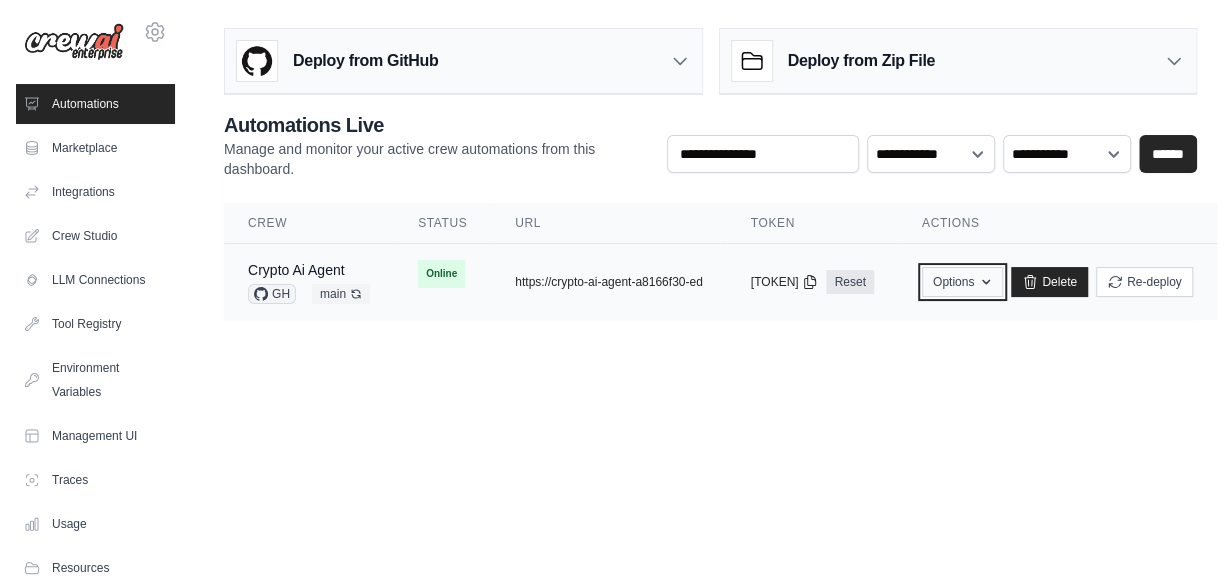 click on "Options" at bounding box center (962, 282) 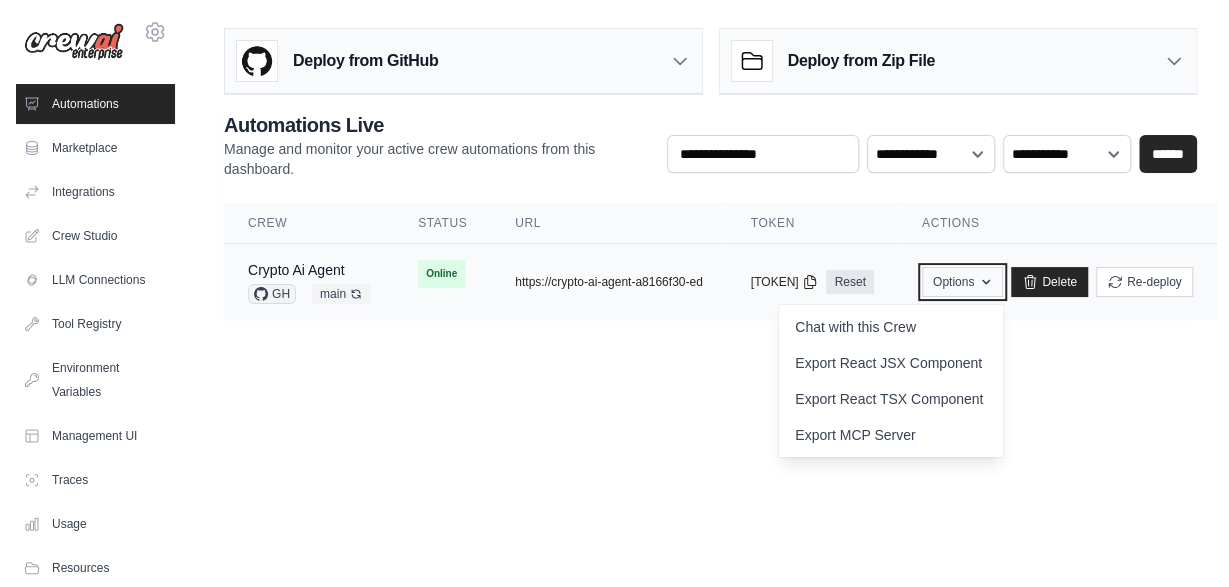 click on "Options" at bounding box center (962, 282) 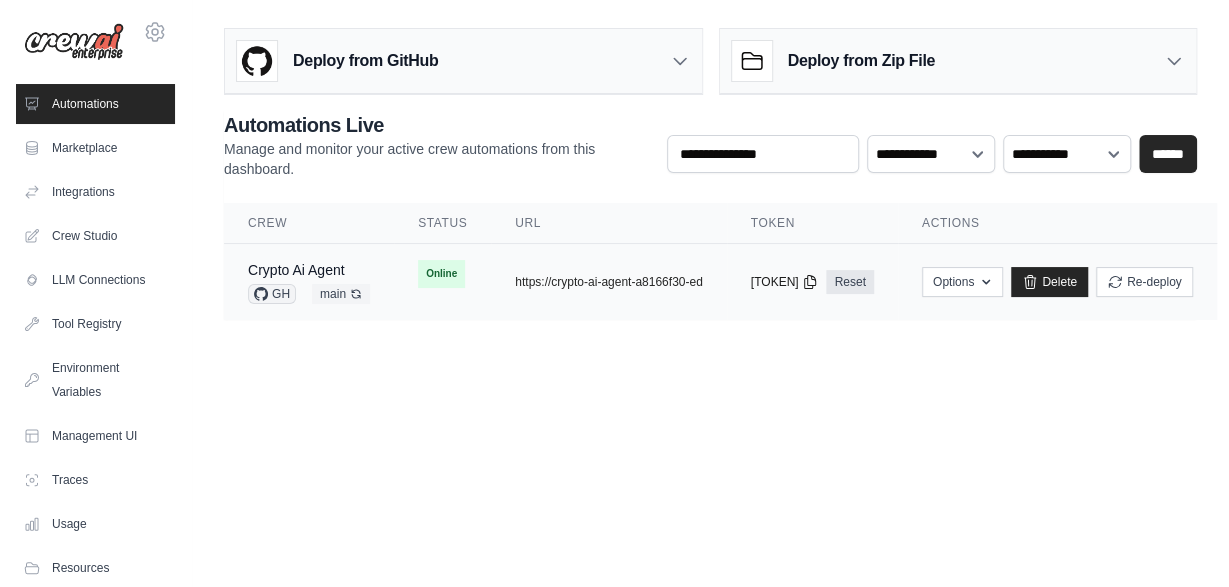 click 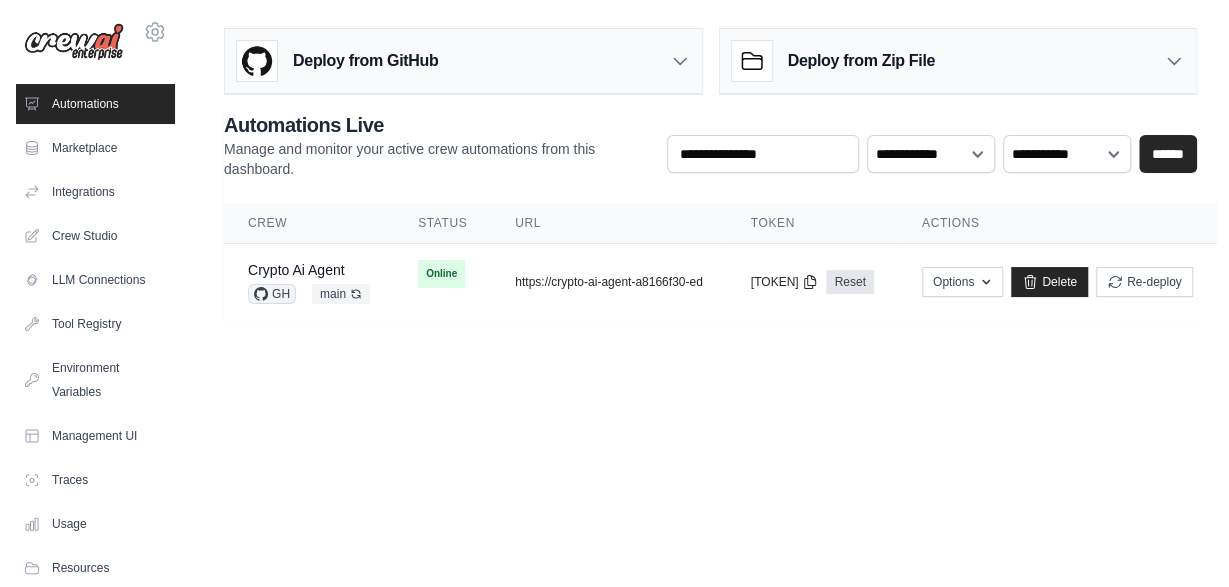 click 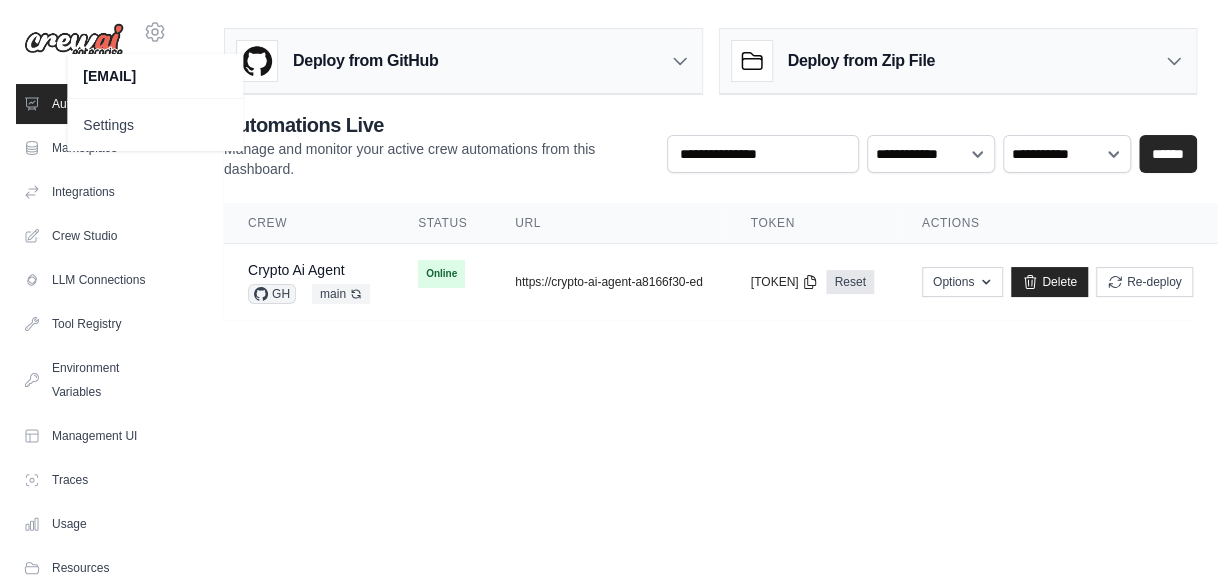 click on "[EMAIL]
Settings
Automations
Marketplace
Integrations" at bounding box center (614, 293) 